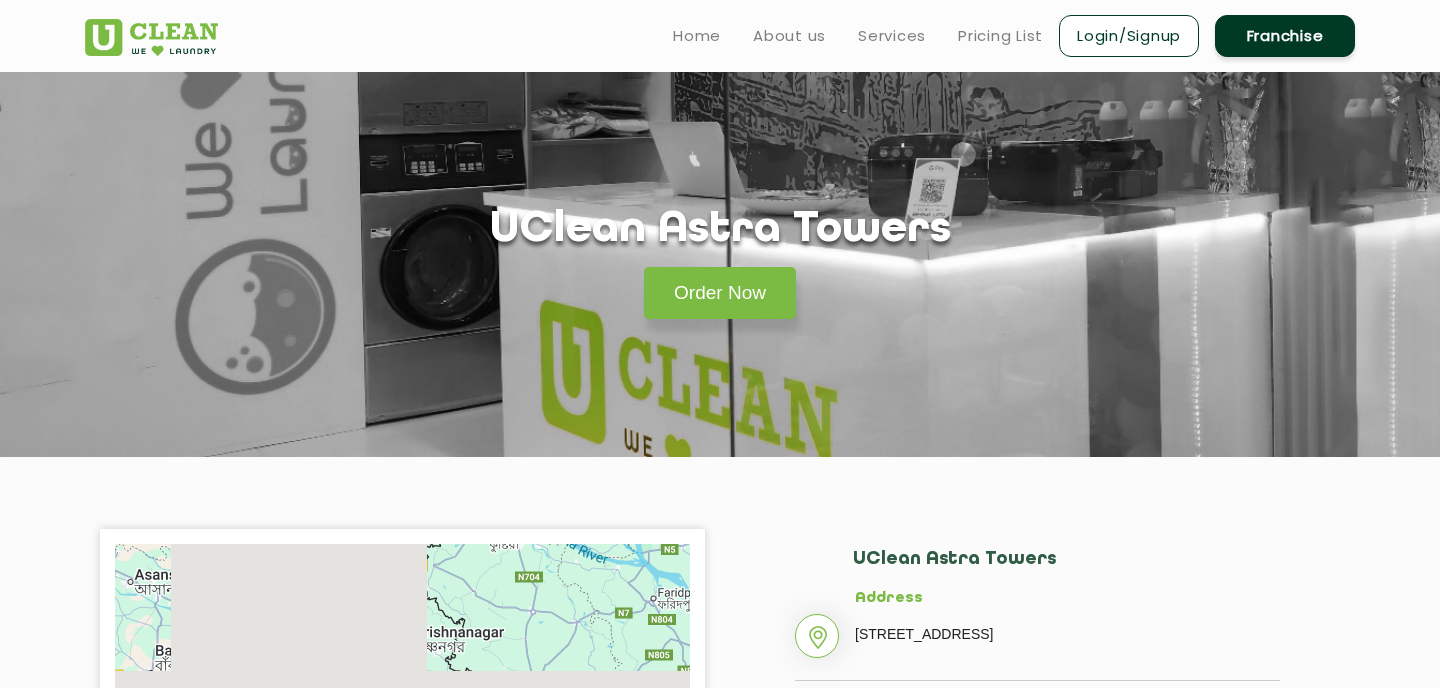 scroll, scrollTop: 0, scrollLeft: 0, axis: both 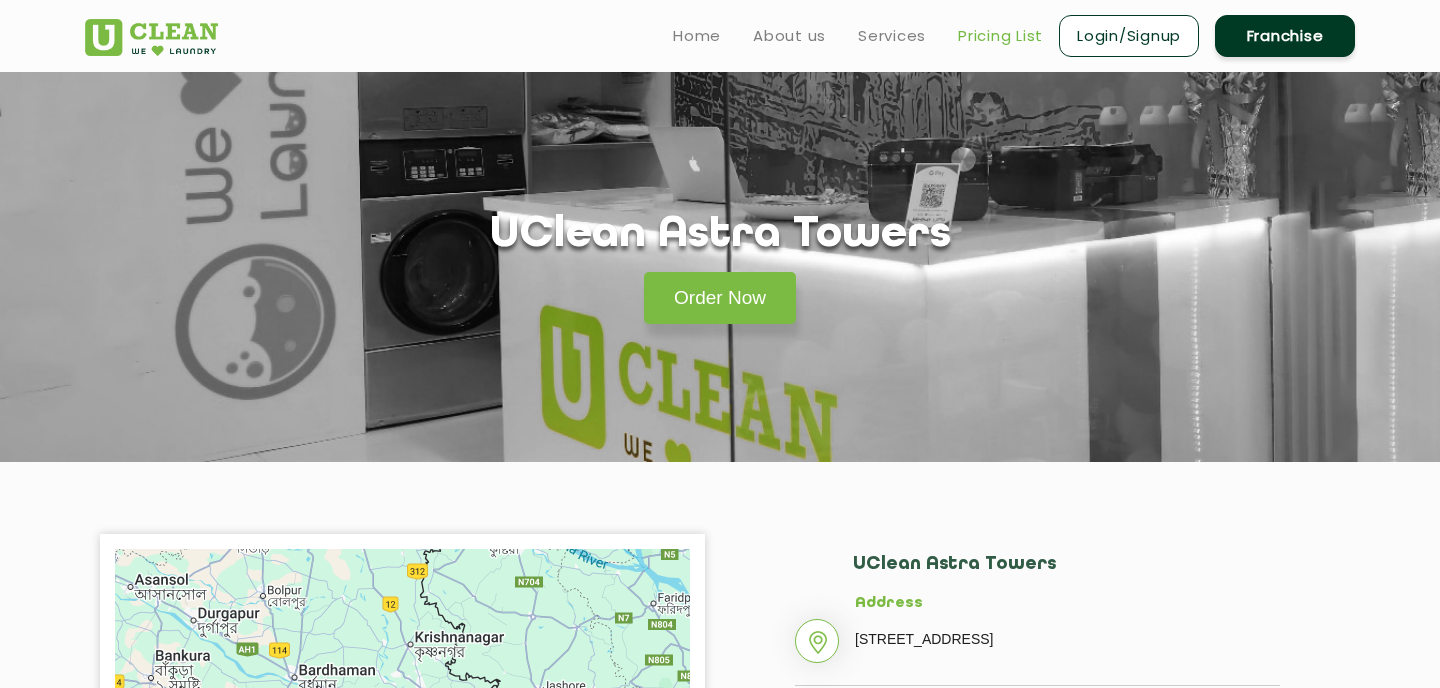 click on "Pricing List" at bounding box center (1000, 36) 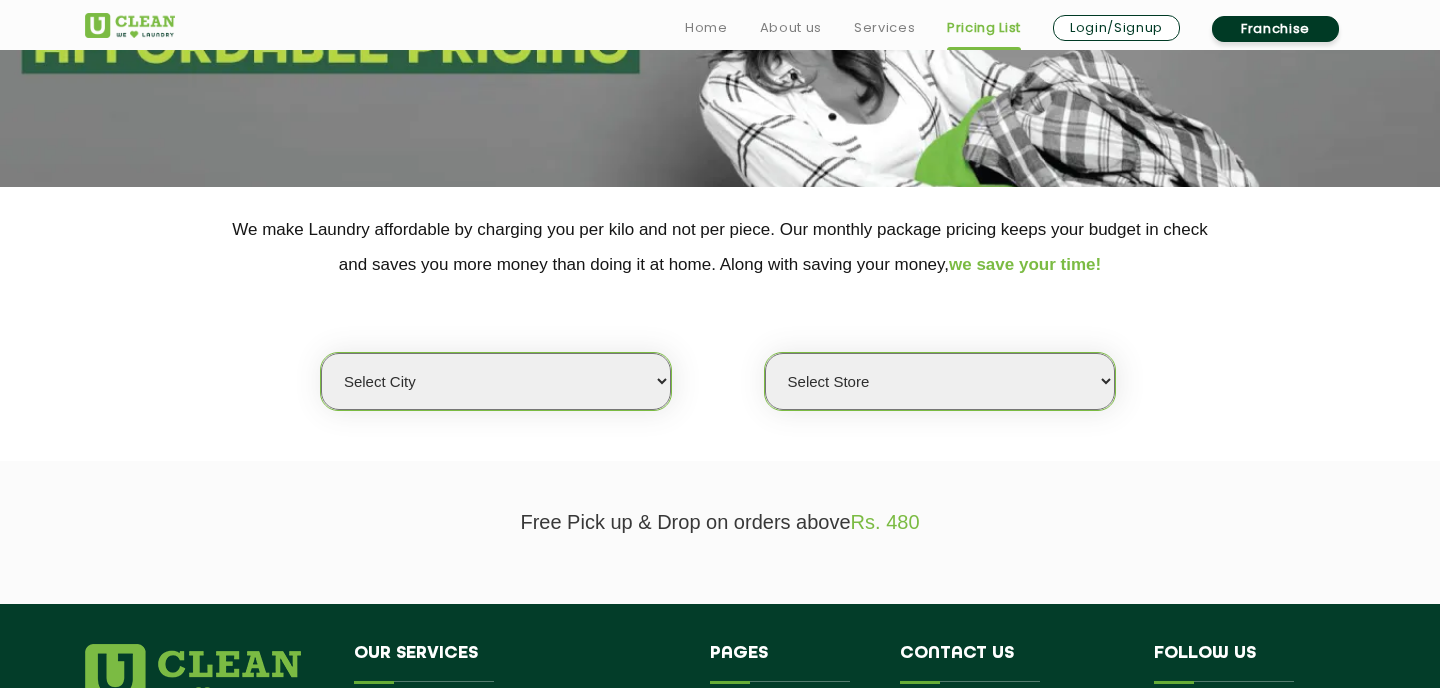 scroll, scrollTop: 281, scrollLeft: 0, axis: vertical 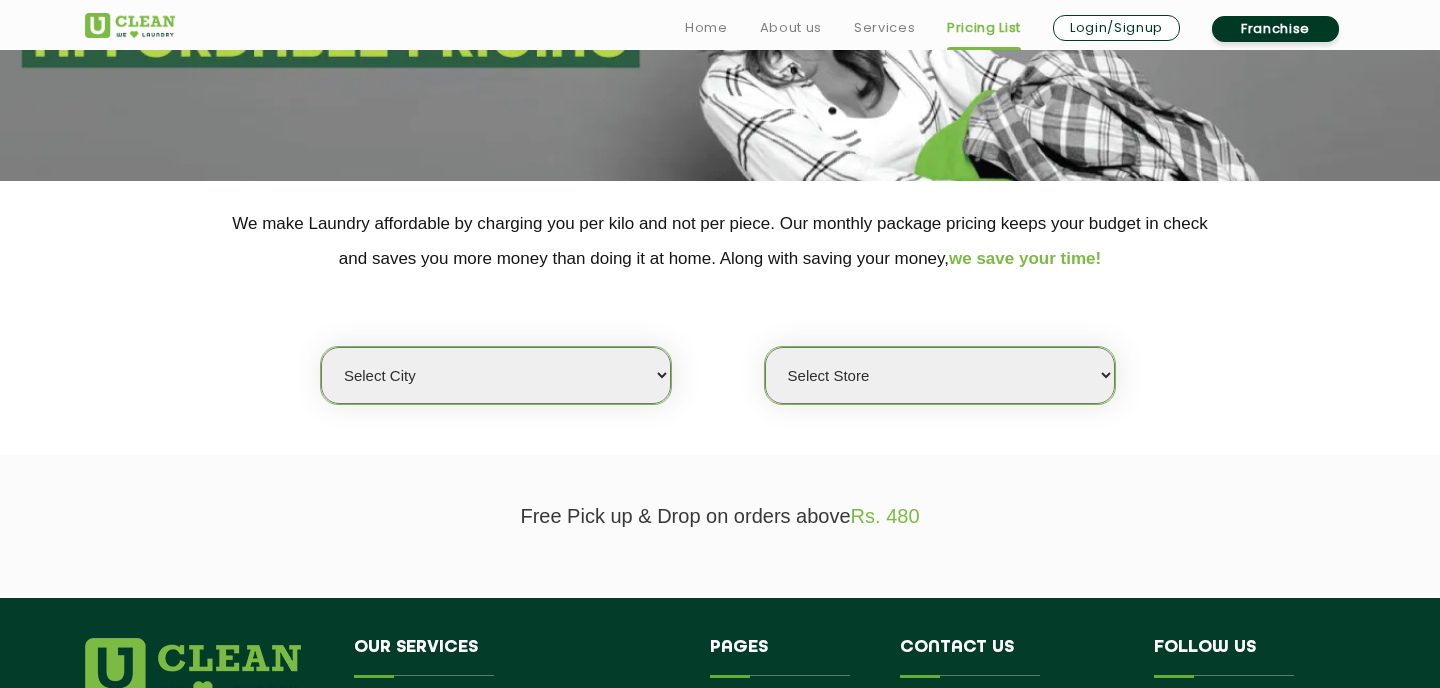 click on "Select city [GEOGRAPHIC_DATA] [GEOGRAPHIC_DATA] [GEOGRAPHIC_DATA] [GEOGRAPHIC_DATA] [GEOGRAPHIC_DATA] [GEOGRAPHIC_DATA] [GEOGRAPHIC_DATA] - [GEOGRAPHIC_DATA] Select [GEOGRAPHIC_DATA] [GEOGRAPHIC_DATA] [GEOGRAPHIC_DATA] [GEOGRAPHIC_DATA] [GEOGRAPHIC_DATA] [GEOGRAPHIC_DATA] [GEOGRAPHIC_DATA] [GEOGRAPHIC_DATA] [GEOGRAPHIC_DATA] [GEOGRAPHIC_DATA] [GEOGRAPHIC_DATA] [GEOGRAPHIC_DATA] [GEOGRAPHIC_DATA] [GEOGRAPHIC_DATA] [GEOGRAPHIC_DATA] [GEOGRAPHIC_DATA] [GEOGRAPHIC_DATA] [GEOGRAPHIC_DATA] [GEOGRAPHIC_DATA] [GEOGRAPHIC_DATA] [GEOGRAPHIC_DATA] [GEOGRAPHIC_DATA] [GEOGRAPHIC_DATA] [GEOGRAPHIC_DATA] [GEOGRAPHIC_DATA] [GEOGRAPHIC_DATA] [GEOGRAPHIC_DATA] [GEOGRAPHIC_DATA] [GEOGRAPHIC_DATA] [GEOGRAPHIC_DATA] [GEOGRAPHIC_DATA] [GEOGRAPHIC_DATA] [GEOGRAPHIC_DATA] [GEOGRAPHIC_DATA] [GEOGRAPHIC_DATA] [GEOGRAPHIC_DATA] [GEOGRAPHIC_DATA] [GEOGRAPHIC_DATA] [GEOGRAPHIC_DATA] [GEOGRAPHIC_DATA] [GEOGRAPHIC_DATA] [GEOGRAPHIC_DATA] [GEOGRAPHIC_DATA] [GEOGRAPHIC_DATA] [GEOGRAPHIC_DATA] [GEOGRAPHIC_DATA] [GEOGRAPHIC_DATA] [GEOGRAPHIC_DATA] [GEOGRAPHIC_DATA] [GEOGRAPHIC_DATA] [GEOGRAPHIC_DATA] [GEOGRAPHIC_DATA] [GEOGRAPHIC_DATA] [GEOGRAPHIC_DATA] [GEOGRAPHIC_DATA] [GEOGRAPHIC_DATA] [GEOGRAPHIC_DATA] [GEOGRAPHIC_DATA] [GEOGRAPHIC_DATA] [GEOGRAPHIC_DATA] [GEOGRAPHIC_DATA] [GEOGRAPHIC_DATA] [GEOGRAPHIC_DATA] [GEOGRAPHIC_DATA] [GEOGRAPHIC_DATA] [GEOGRAPHIC_DATA] [GEOGRAPHIC_DATA] [GEOGRAPHIC_DATA] [GEOGRAPHIC_DATA] [GEOGRAPHIC_DATA] [GEOGRAPHIC_DATA] [GEOGRAPHIC_DATA] [GEOGRAPHIC_DATA] [GEOGRAPHIC_DATA] [GEOGRAPHIC_DATA] [GEOGRAPHIC_DATA] [GEOGRAPHIC_DATA] [GEOGRAPHIC_DATA] - Select [GEOGRAPHIC_DATA] [GEOGRAPHIC_DATA] [GEOGRAPHIC_DATA] [GEOGRAPHIC_DATA] [GEOGRAPHIC_DATA] [GEOGRAPHIC_DATA] [GEOGRAPHIC_DATA] [GEOGRAPHIC_DATA] [GEOGRAPHIC_DATA] [GEOGRAPHIC_DATA] [GEOGRAPHIC_DATA] [GEOGRAPHIC_DATA] [GEOGRAPHIC_DATA] [GEOGRAPHIC_DATA] [GEOGRAPHIC_DATA] [GEOGRAPHIC_DATA] [GEOGRAPHIC_DATA] [GEOGRAPHIC_DATA] [GEOGRAPHIC_DATA] [GEOGRAPHIC_DATA] [GEOGRAPHIC_DATA] [GEOGRAPHIC_DATA] [GEOGRAPHIC_DATA] [GEOGRAPHIC_DATA] [GEOGRAPHIC_DATA] [GEOGRAPHIC_DATA] [GEOGRAPHIC_DATA] [GEOGRAPHIC_DATA] [GEOGRAPHIC_DATA] [GEOGRAPHIC_DATA] [GEOGRAPHIC_DATA] [GEOGRAPHIC_DATA]" at bounding box center [496, 375] 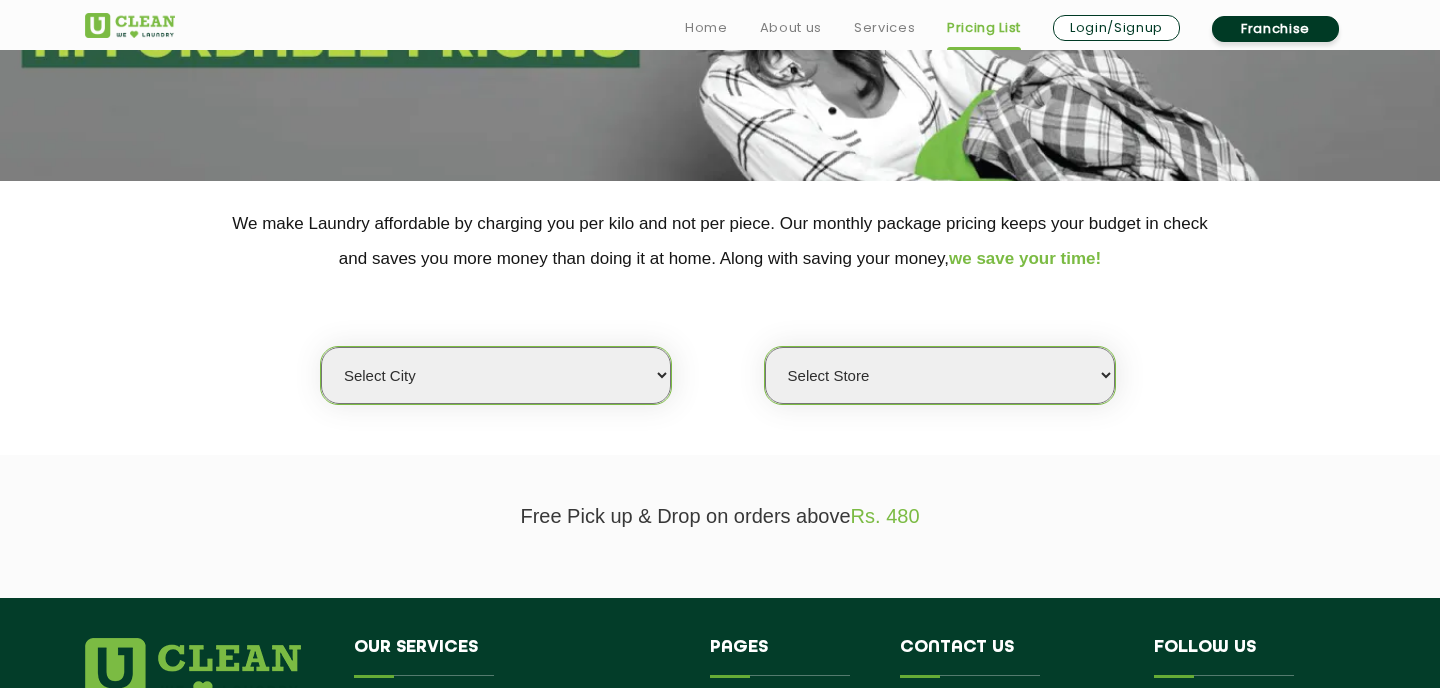select on "8" 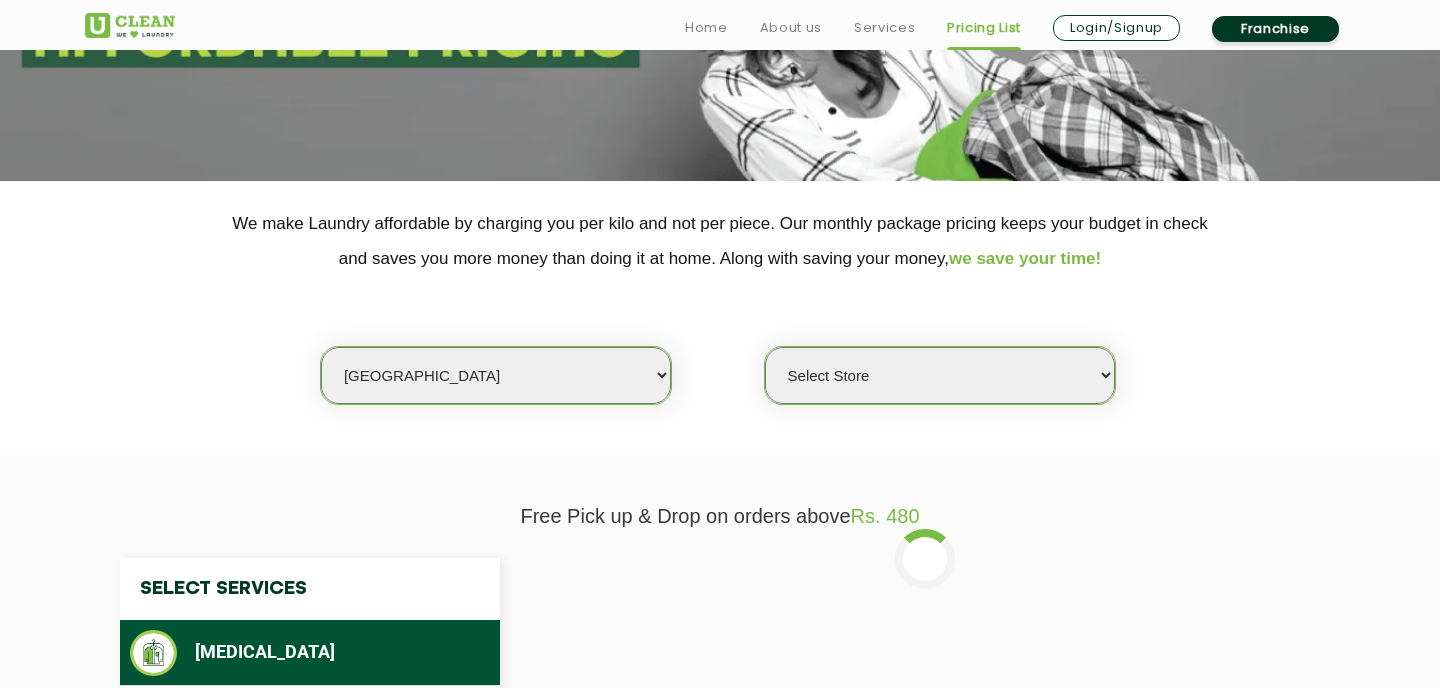 click on "Select Store UClean Jadavpur UClean Kamalgazi UClean Astra Towers UClean Bansdroni Kolkata UClean Mukundpur Kolkata UClean Kankinara Kolkata UClean Barrackpore UClean Ballygunge UClean Baghajatin UClean New Alipore UClean Baruipur UClean Lake Town UClean Park Circus UClean CENTRUSMALL UClean Southern Bypass UClean Patuli UClean Sodepur UClean Dunlop UClean New Barrakpore UClean Mudiali UClean Joka UClean Rajarhat UClean Kasba UClean Area Action 1 New Town UClean Uttarpara UClean Garia UClean VIP Road Tegharia UClean Behala UClean Bondel Road UClean Lords More UClean Manik tala UClean Airport Road Kolkata" at bounding box center [940, 375] 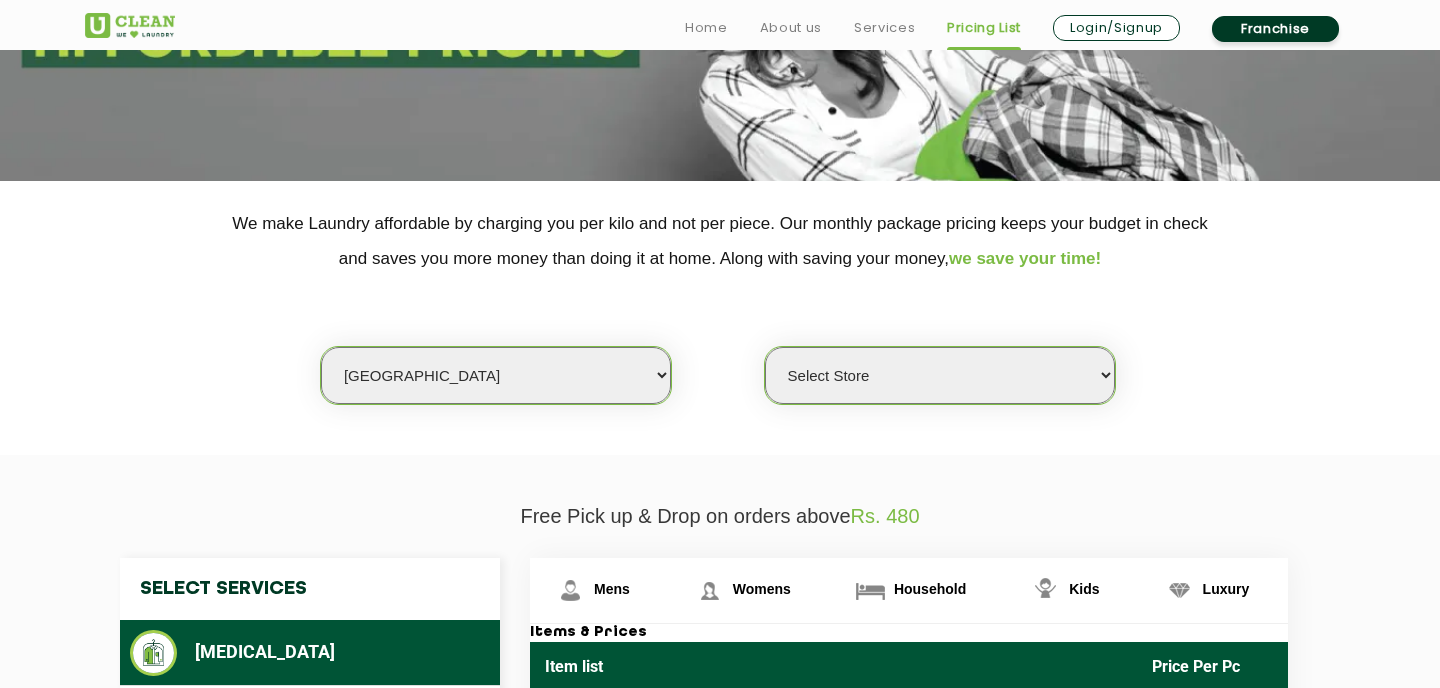 select on "264" 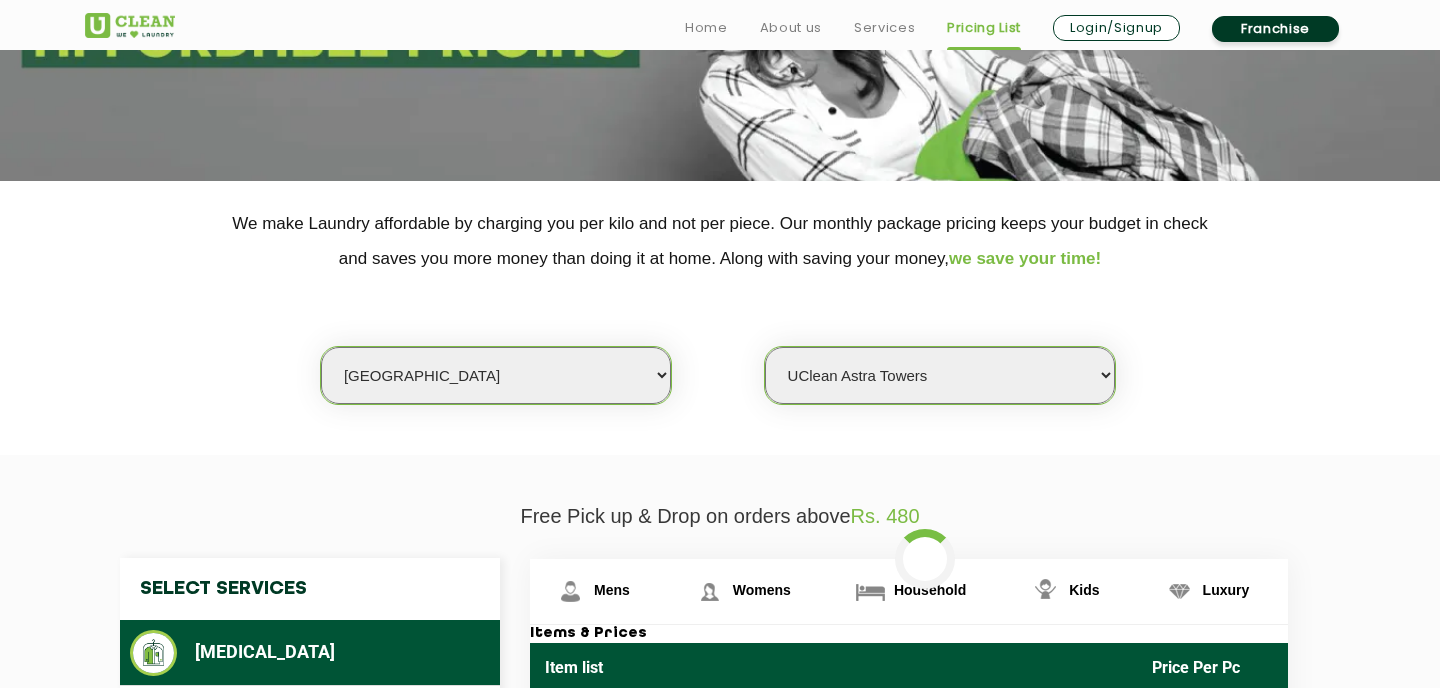 click on "We make Laundry affordable by charging you per kilo and not per piece. Our monthly package pricing keeps your budget in check   and saves you more money than doing it at home. Along with saving your money,  we save your time! Select city Aalo Agartala Agra Ahmedabad Akola Aligarh Alwar - UClean Select Amravati Aurangabad Ayodhya Bahadurgarh Bahraich Baleswar Baramulla Bareilly Barmer Barpeta Bathinda Belgaum Bengaluru Berhampur Bettiah Bhagalpur Bhilwara Bhiwadi Bhopal Bhubaneshwar Bidar Bikaner Bilaspur Bokaro Bongaigaon Chandigarh Chennai Chitrakoot Cochin Coimbatore Cooch Behar Coonoor Daman Danapur Darrang Daudnagar Dehradun Delhi Deoghar Dhanbad Dharwad Dhule Dibrugarh Digboi Dimapur Dindigul Duliajan Ellenabad Erode Faridabad Gandhidham Gandhinagar Garia Ghaziabad Goa Gohana Gonda Gorakhpur Gurugram Guwahati Gwalior Haldwani Hamirpur Hanumangarh Haridwar Hingoli Hojai Howrah Hubli Hyderabad Imphal Indore Itanagar Jagdalpur Jagraon Jaipur Jaipur - Select Jammu Jamshedpur Jehanabad Jhansi Jodhpur Jorhat" 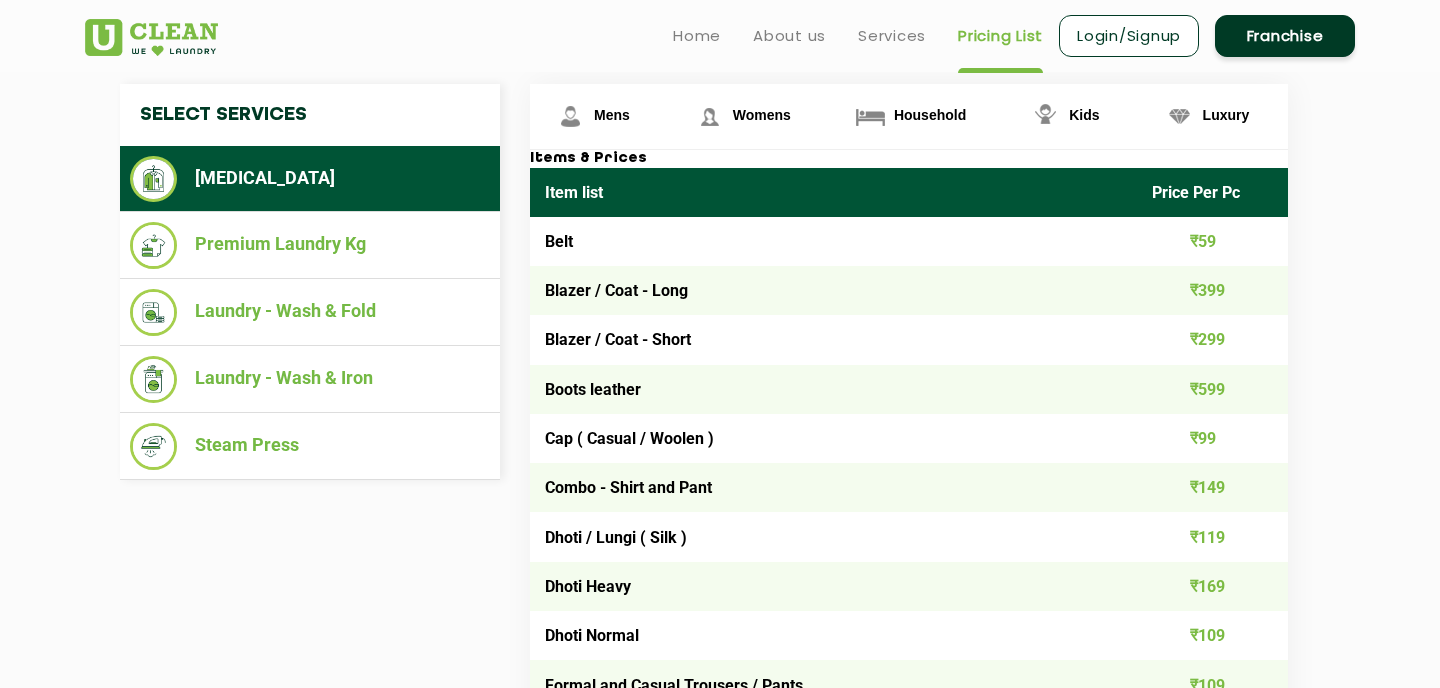 scroll, scrollTop: 752, scrollLeft: 0, axis: vertical 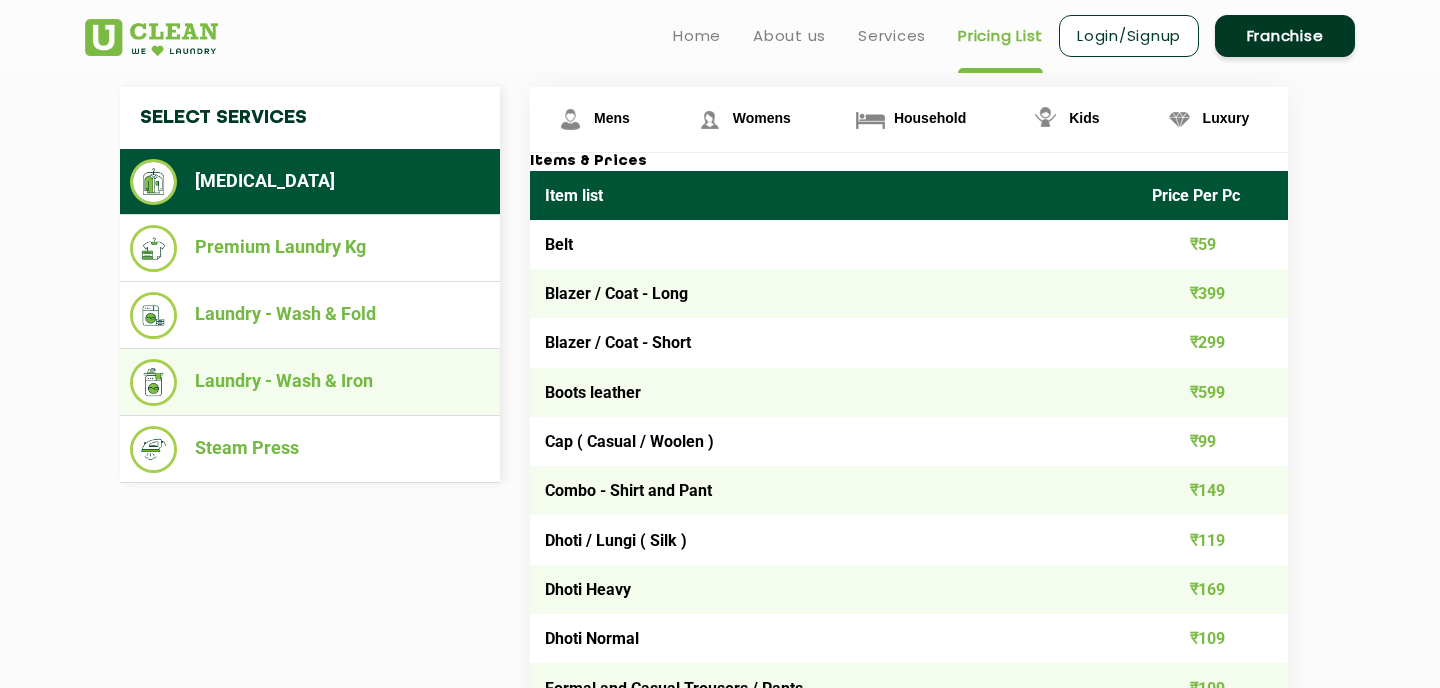 click on "Laundry - Wash & Iron" at bounding box center (310, 382) 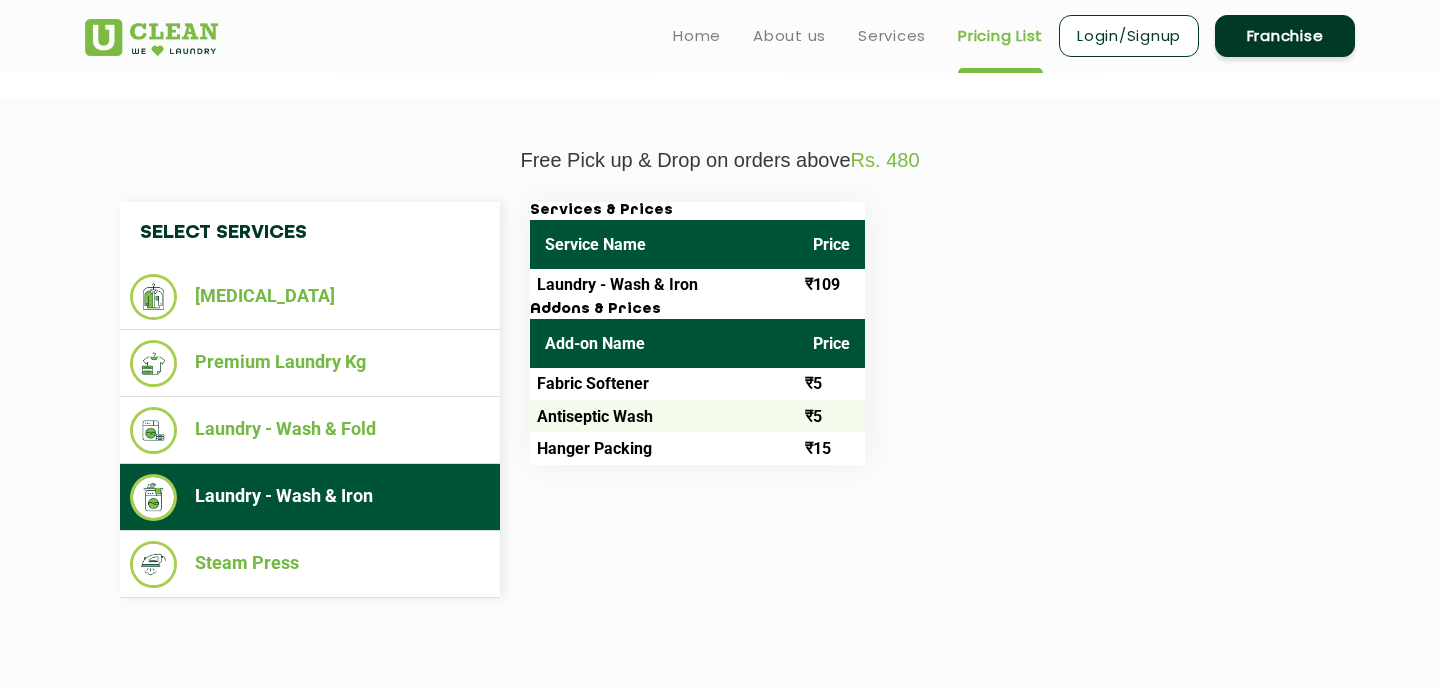 scroll, scrollTop: 636, scrollLeft: 0, axis: vertical 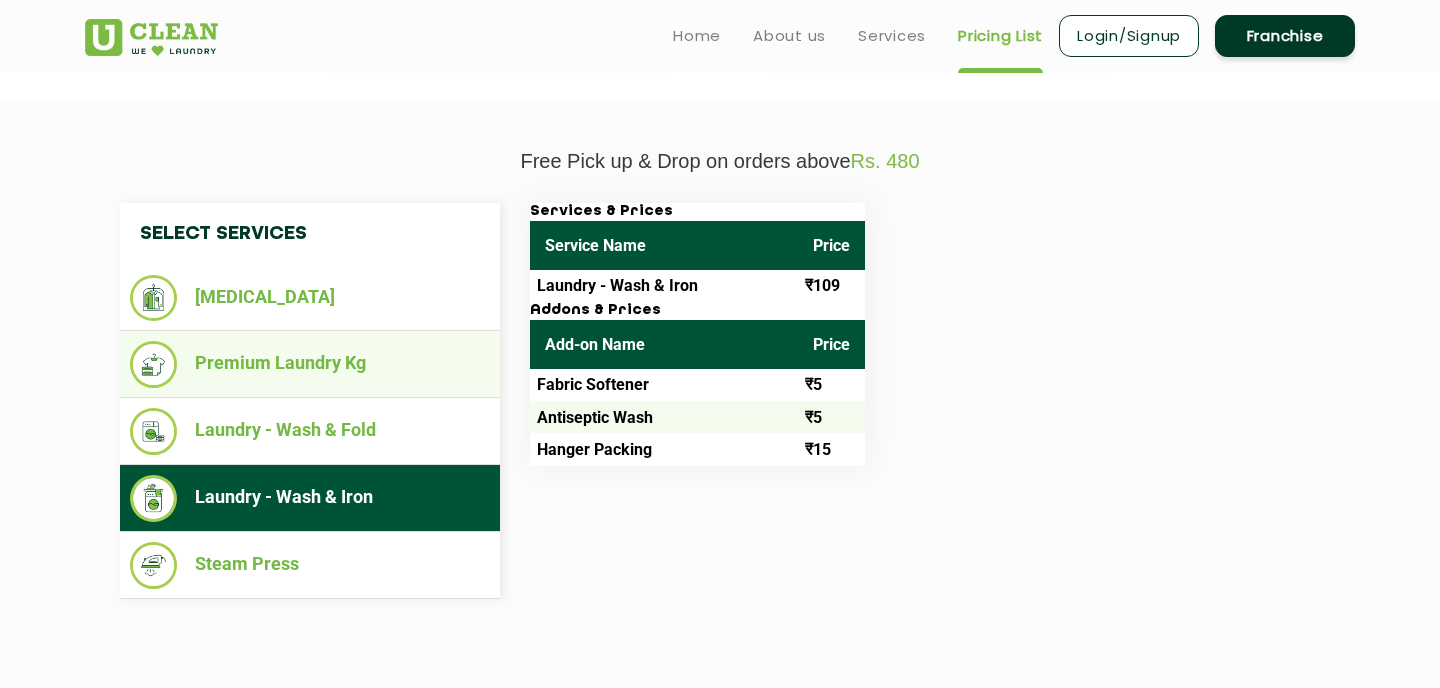 click on "Premium Laundry Kg" at bounding box center (310, 364) 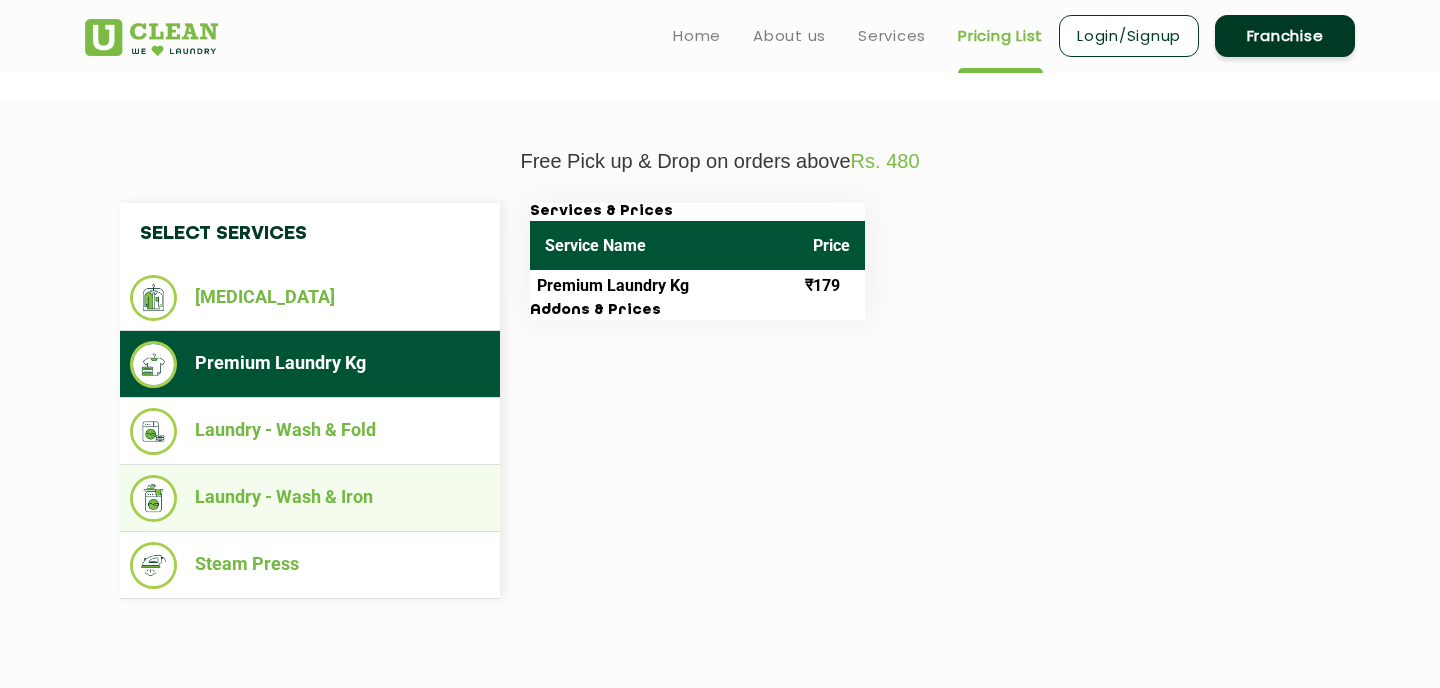 click on "Laundry - Wash & Iron" at bounding box center [310, 498] 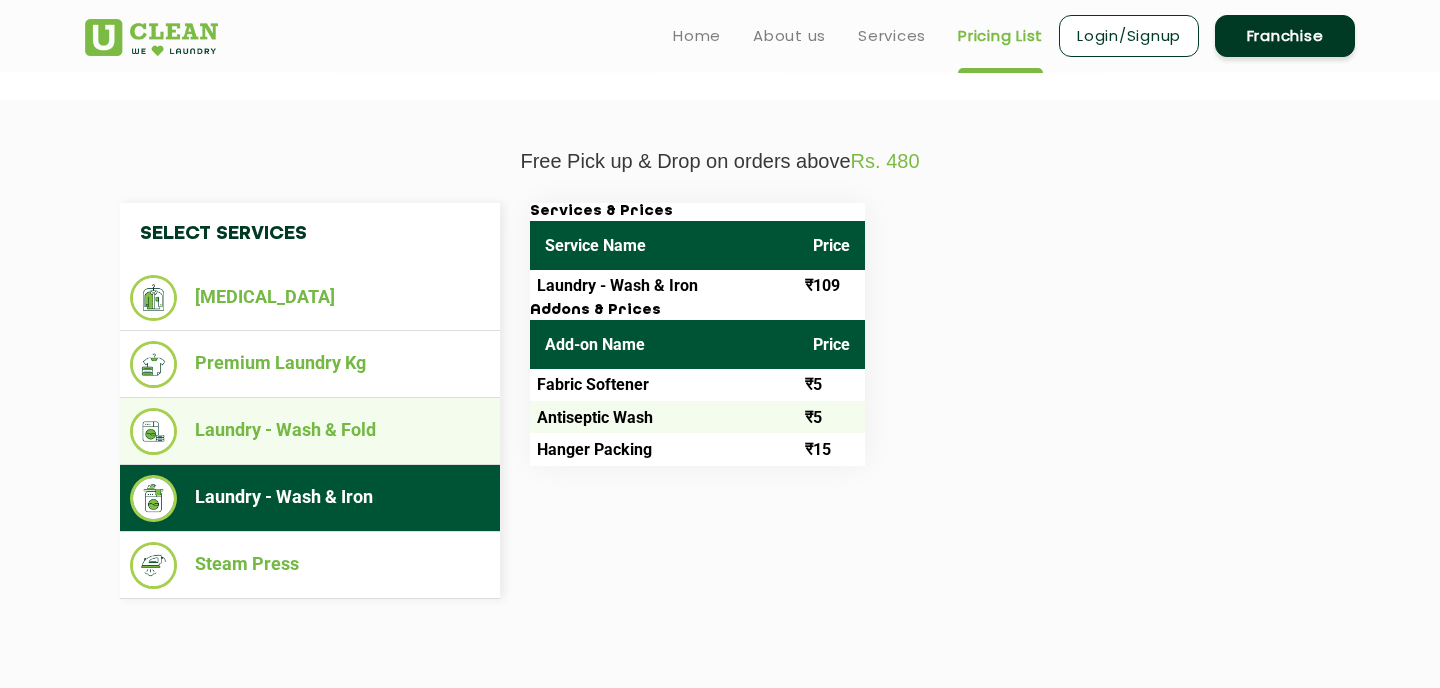 click on "Laundry - Wash & Fold" at bounding box center (310, 431) 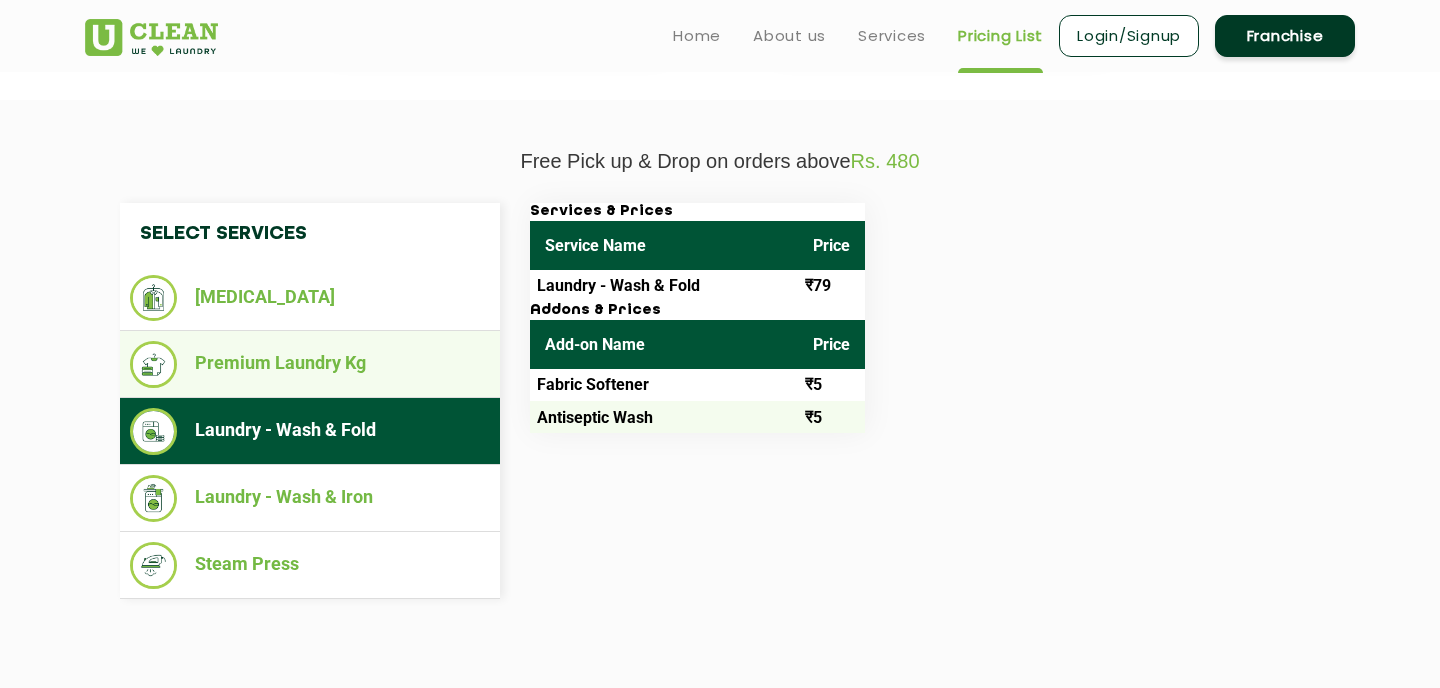 click on "Premium Laundry Kg" at bounding box center [310, 364] 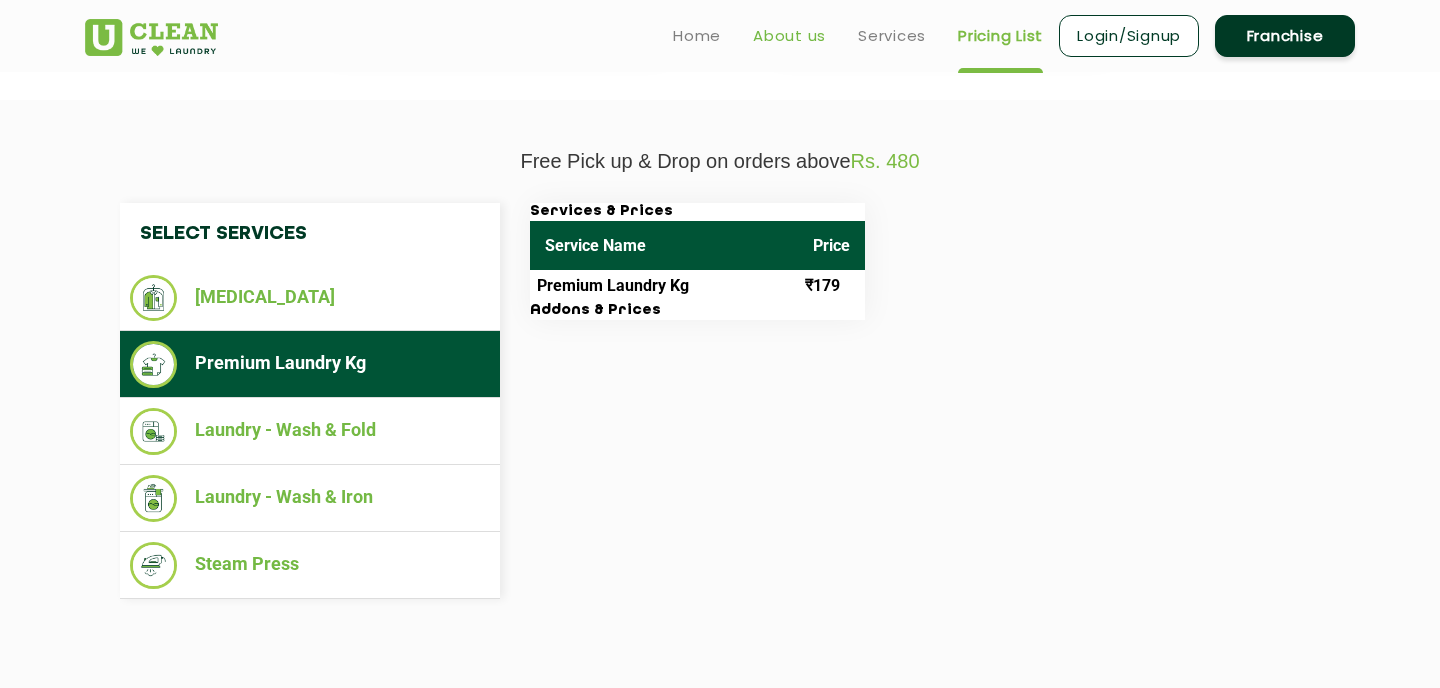 click on "About us" at bounding box center (789, 36) 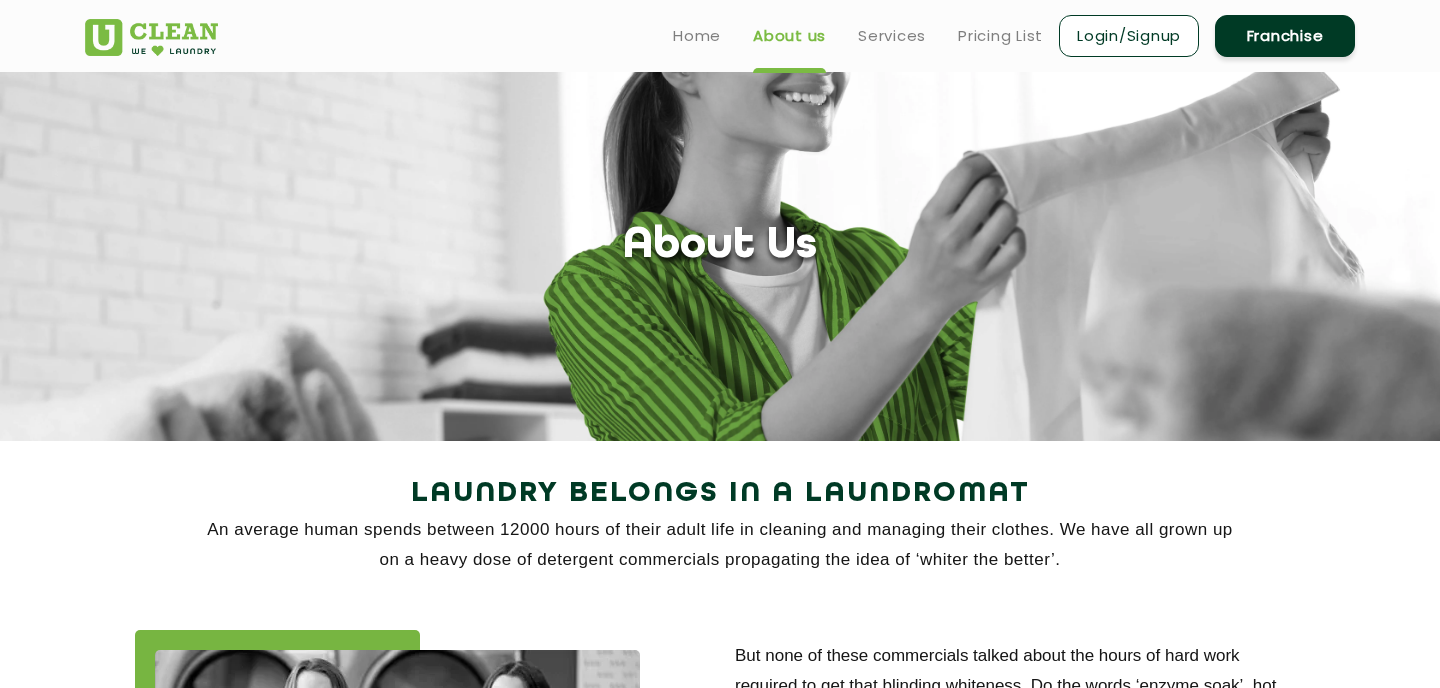 scroll, scrollTop: 0, scrollLeft: 0, axis: both 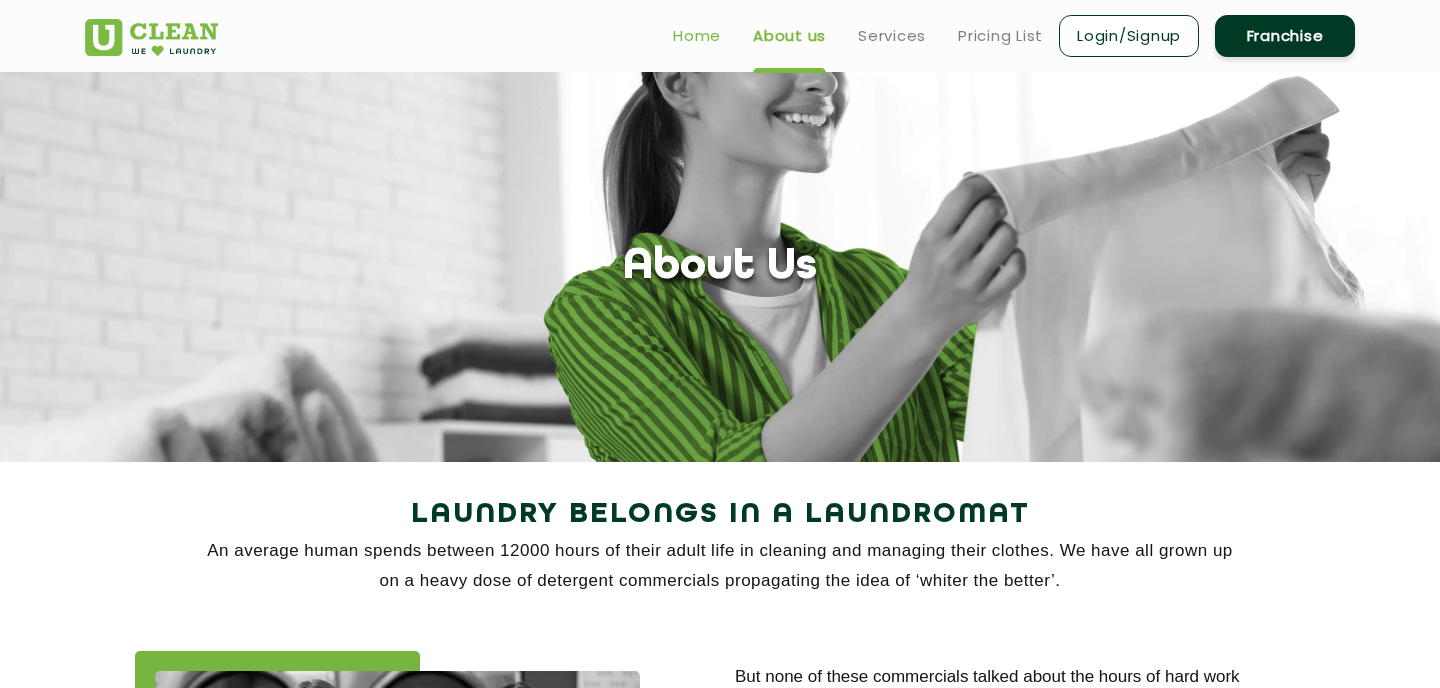 click on "Home" at bounding box center [697, 36] 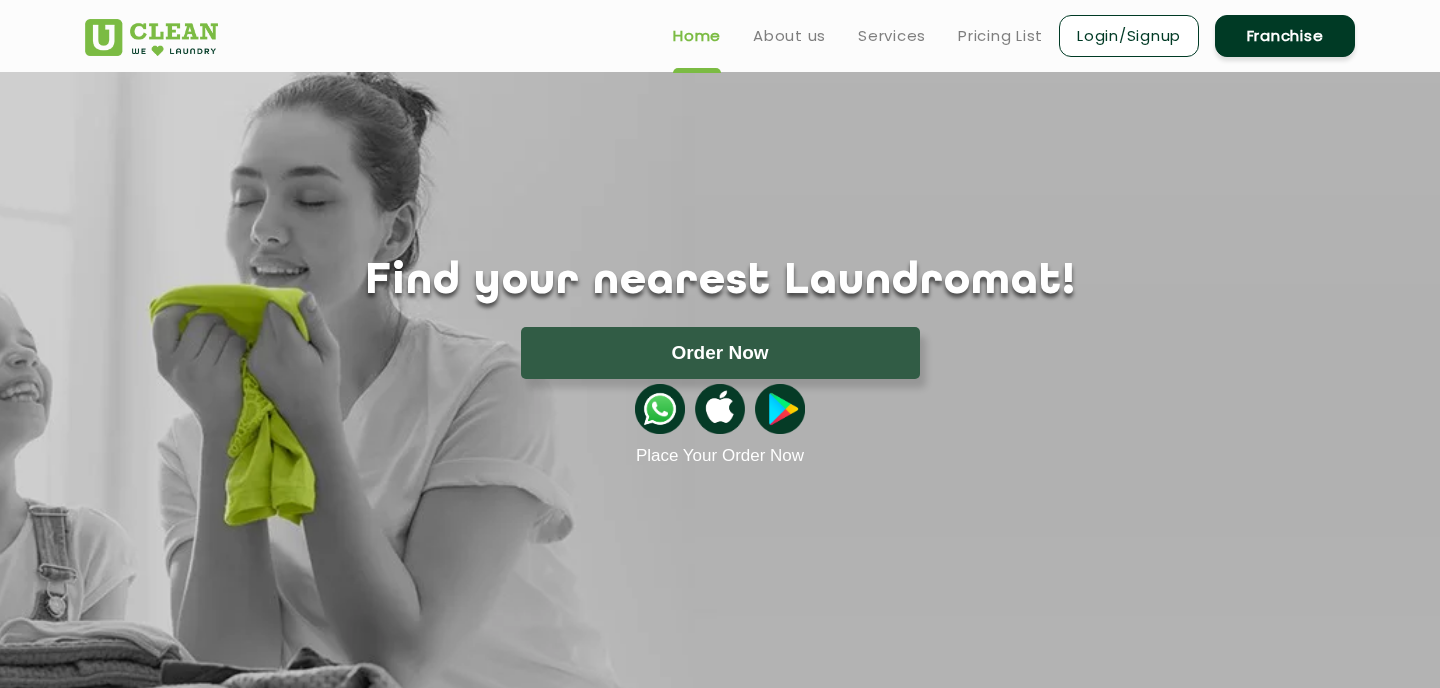 scroll, scrollTop: 0, scrollLeft: 0, axis: both 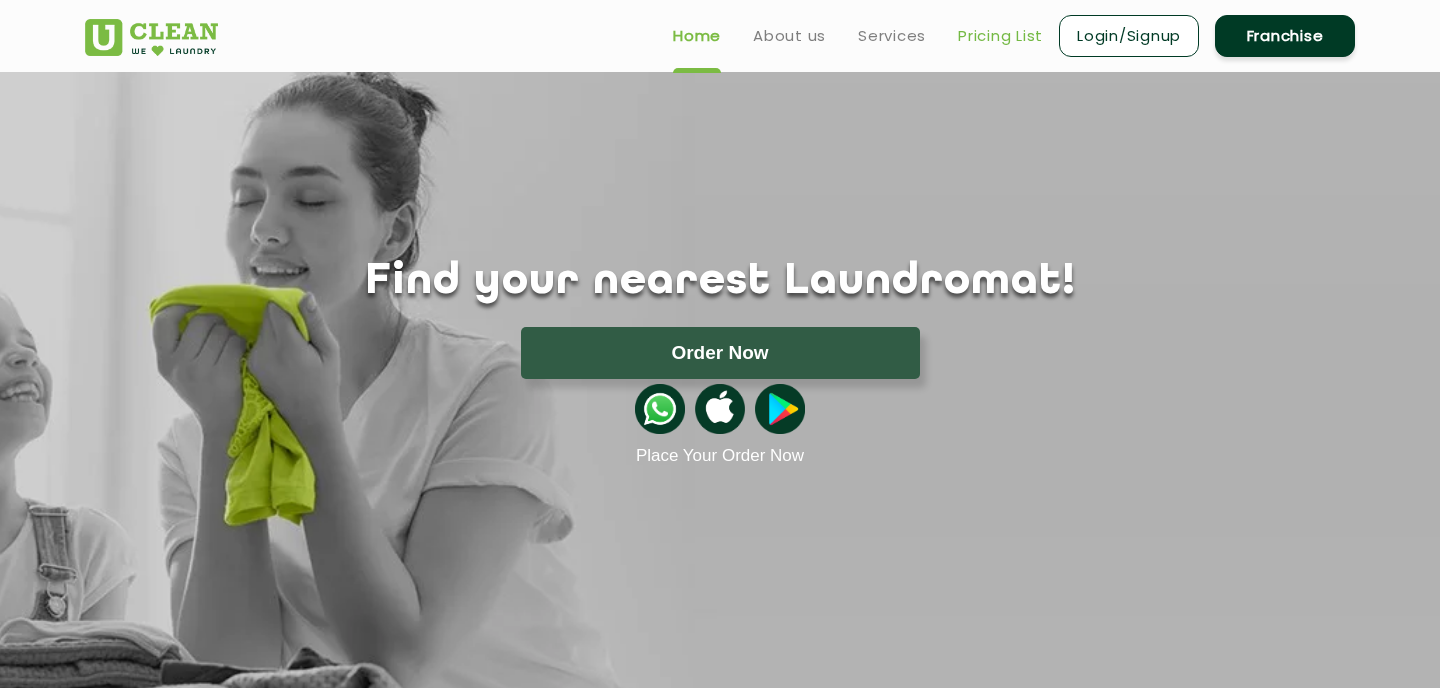 click on "Pricing List" at bounding box center [1000, 36] 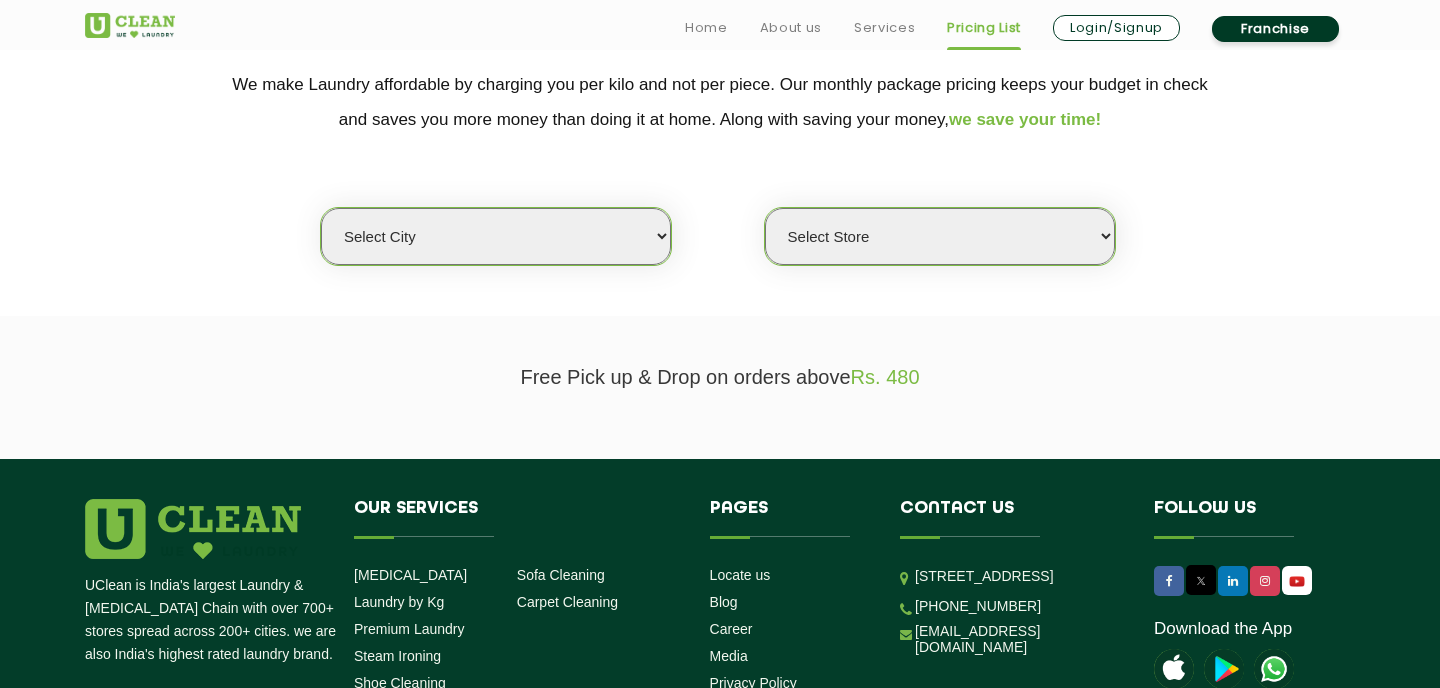 scroll, scrollTop: 422, scrollLeft: 0, axis: vertical 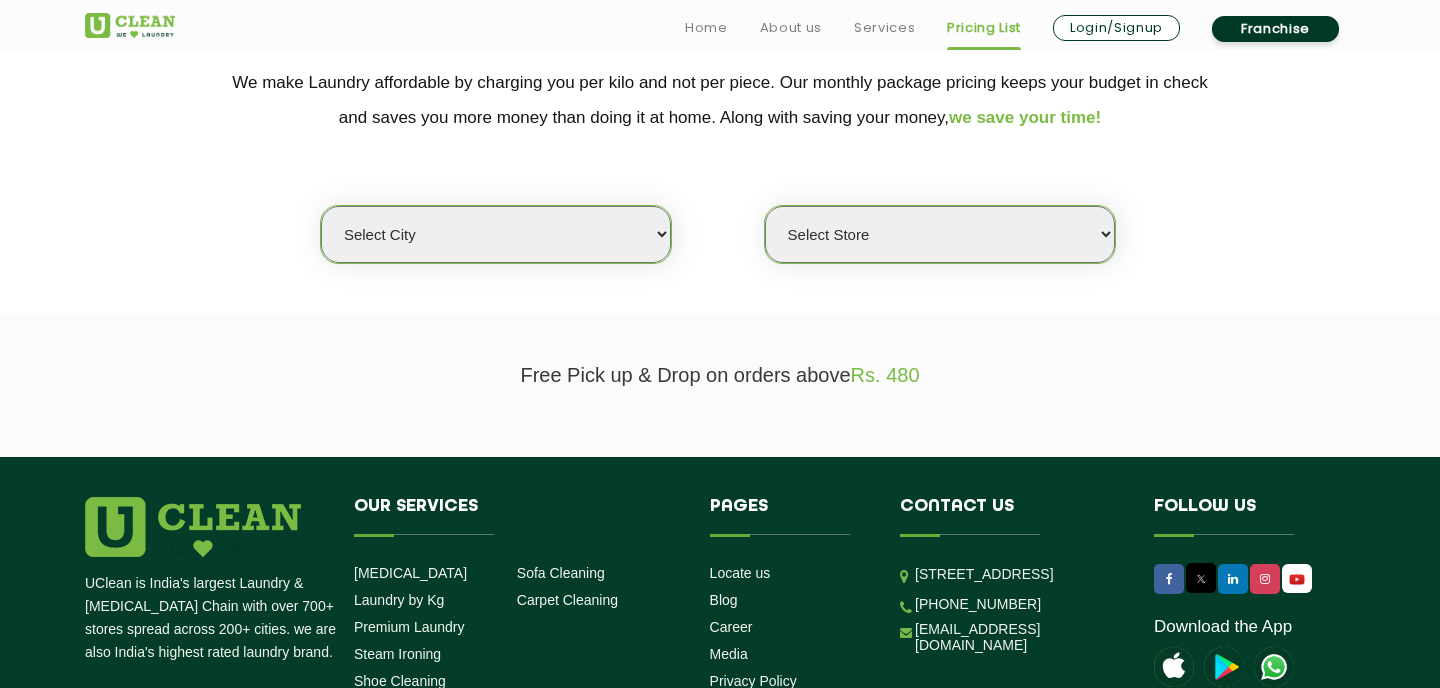 click on "Select city Aalo Agartala Agra Ahmedabad Akola Aligarh Alwar - UClean Select Amravati Aurangabad Ayodhya Bahadurgarh Bahraich Baleswar Baramulla Bareilly Barmer Barpeta Bathinda Belgaum Bengaluru Berhampur Bettiah Bhagalpur Bhilwara Bhiwadi Bhopal Bhubaneshwar Bidar Bikaner Bilaspur Bokaro Bongaigaon Chandigarh Chennai Chitrakoot Cochin Coimbatore Cooch Behar Coonoor Daman Danapur Darrang Daudnagar Dehradun Delhi Deoghar Dhanbad Dharwad Dhule Dibrugarh Digboi Dimapur Dindigul Duliajan Ellenabad Erode Faridabad Gandhidham Gandhinagar Garia Ghaziabad Goa Gohana Gonda Gorakhpur Gurugram Guwahati Gwalior Haldwani Hamirpur Hanumangarh Haridwar Hingoli Hojai Howrah Hubli Hyderabad Imphal Indore Itanagar Jagdalpur Jagraon Jaipur Jaipur - Select Jammu Jamshedpur Jehanabad Jhansi Jodhpur Jorhat Kaithal Kakinada Kanpur Kargil Karimganj Kathmandu Kharupetia Khopoli Kochi Kohima Kokapet Kokrajhar Kolhapur Kolkata Kota Kotdwar Krishnanagar Kundli Kurnool Latur Leh Longding Lower Subansiri Lucknow Ludhiana Madurai Manali" at bounding box center [496, 234] 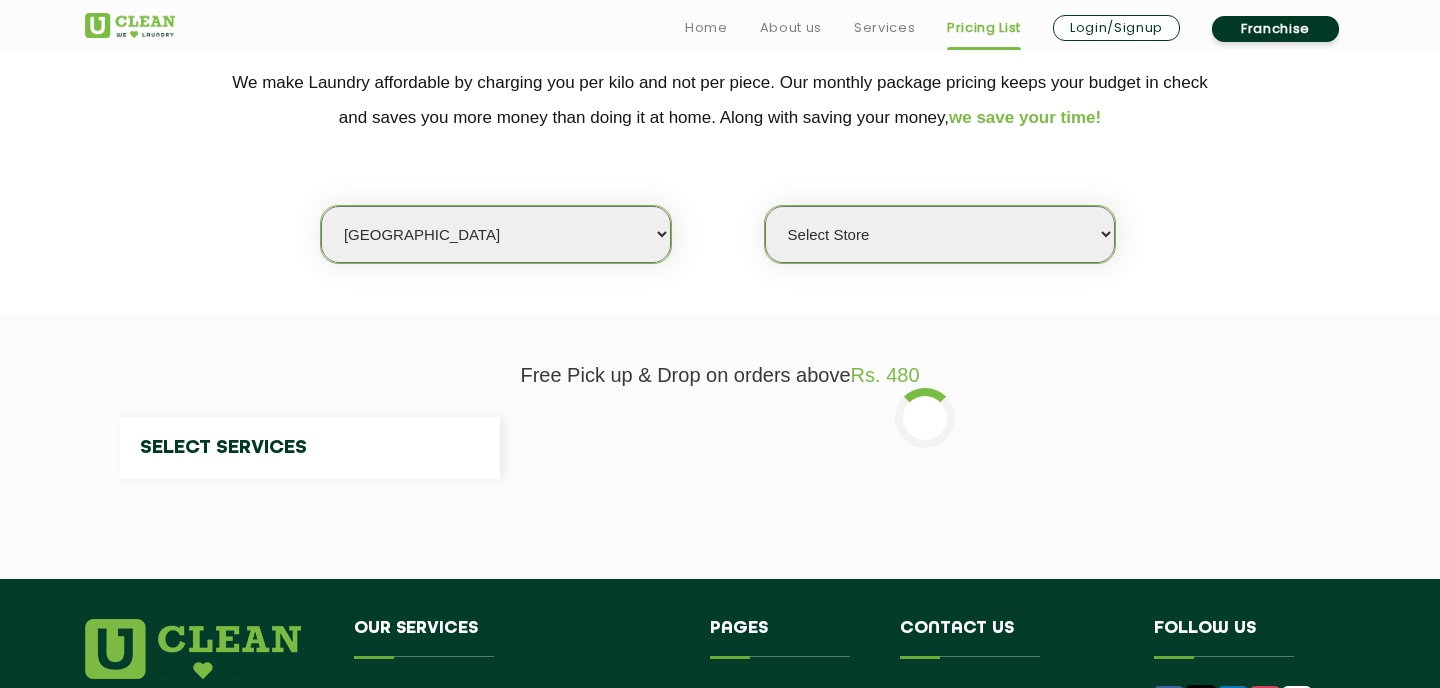 click on "Select Store" at bounding box center [940, 234] 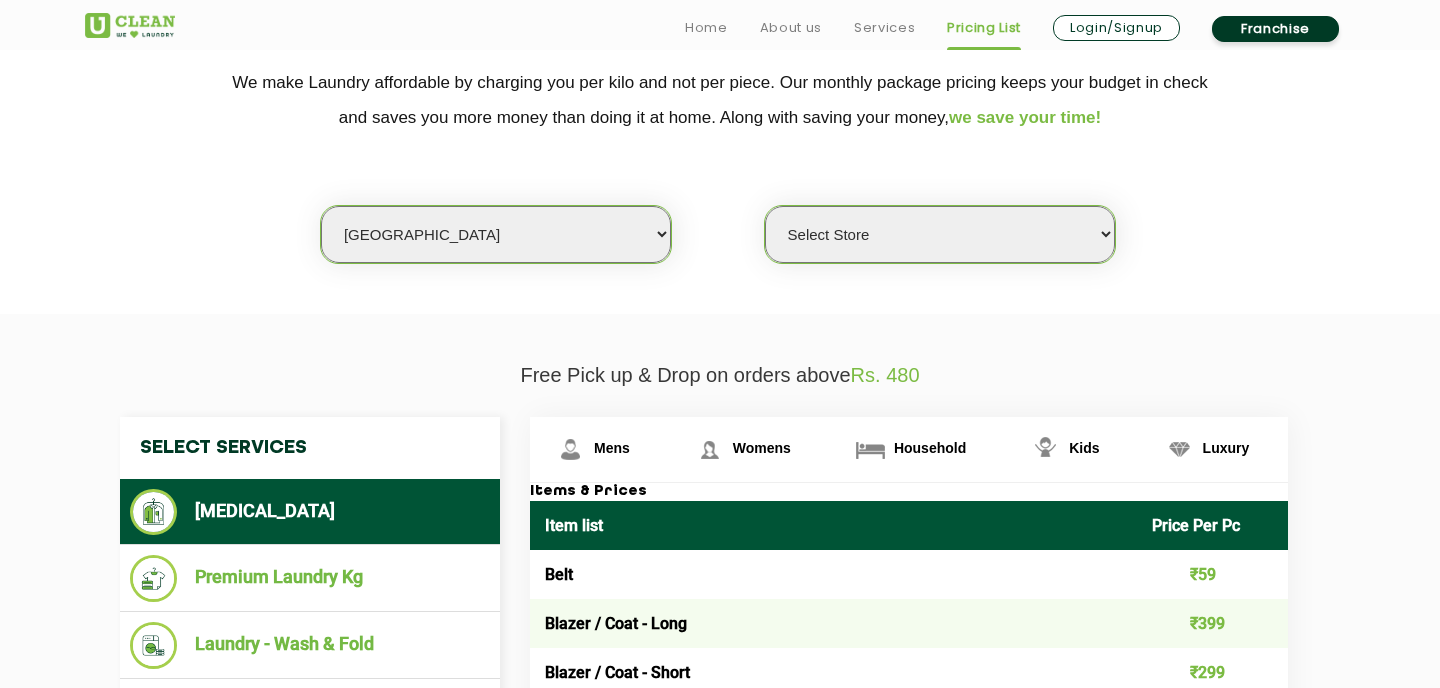 select on "264" 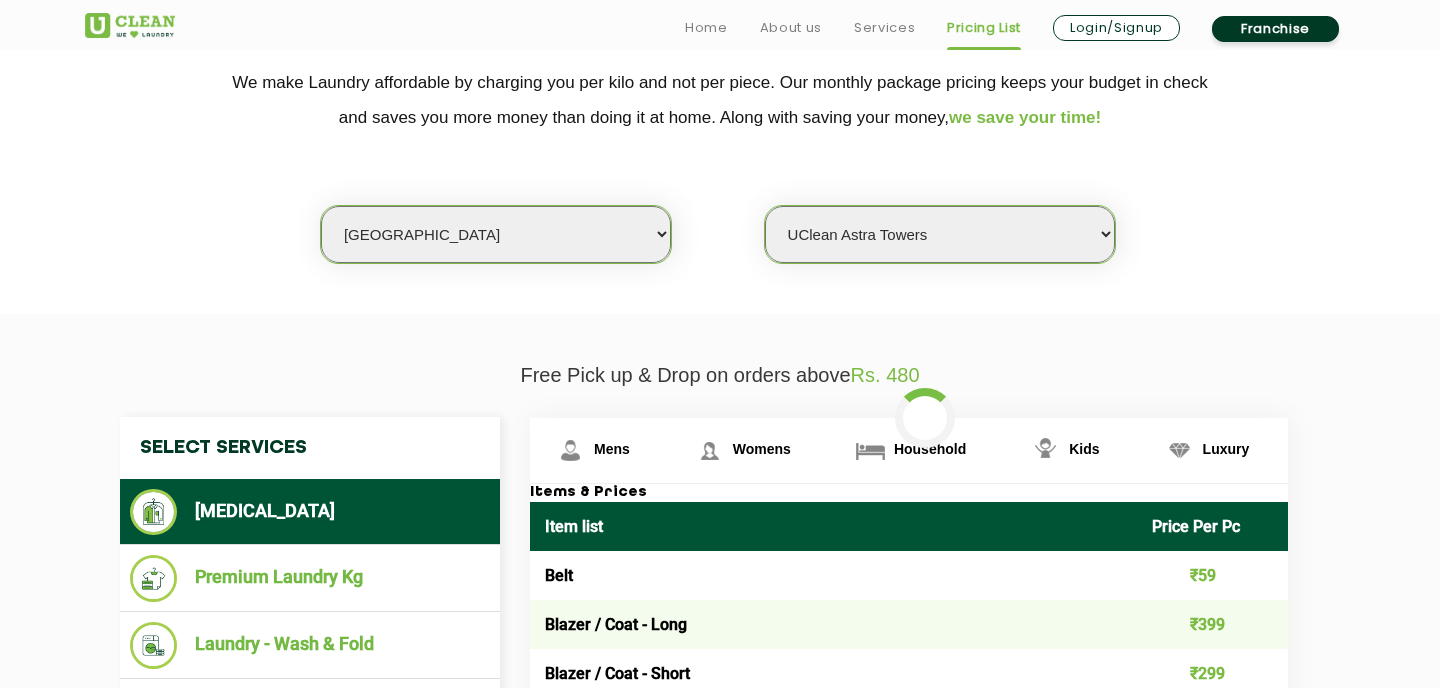 click on "We make Laundry affordable by charging you per kilo and not per piece. Our monthly package pricing keeps your budget in check   and saves you more money than doing it at home. Along with saving your money,  we save your time! Select city Aalo Agartala Agra Ahmedabad Akola Aligarh Alwar - UClean Select Amravati Aurangabad Ayodhya Bahadurgarh Bahraich Baleswar Baramulla Bareilly Barmer Barpeta Bathinda Belgaum Bengaluru Berhampur Bettiah Bhagalpur Bhilwara Bhiwadi Bhopal Bhubaneshwar Bidar Bikaner Bilaspur Bokaro Bongaigaon Chandigarh Chennai Chitrakoot Cochin Coimbatore Cooch Behar Coonoor Daman Danapur Darrang Daudnagar Dehradun Delhi Deoghar Dhanbad Dharwad Dhule Dibrugarh Digboi Dimapur Dindigul Duliajan Ellenabad Erode Faridabad Gandhidham Gandhinagar Garia Ghaziabad Goa Gohana Gonda Gorakhpur Gurugram Guwahati Gwalior Haldwani Hamirpur Hanumangarh Haridwar Hingoli Hojai Howrah Hubli Hyderabad Imphal Indore Itanagar Jagdalpur Jagraon Jaipur Jaipur - Select Jammu Jamshedpur Jehanabad Jhansi Jodhpur Jorhat" 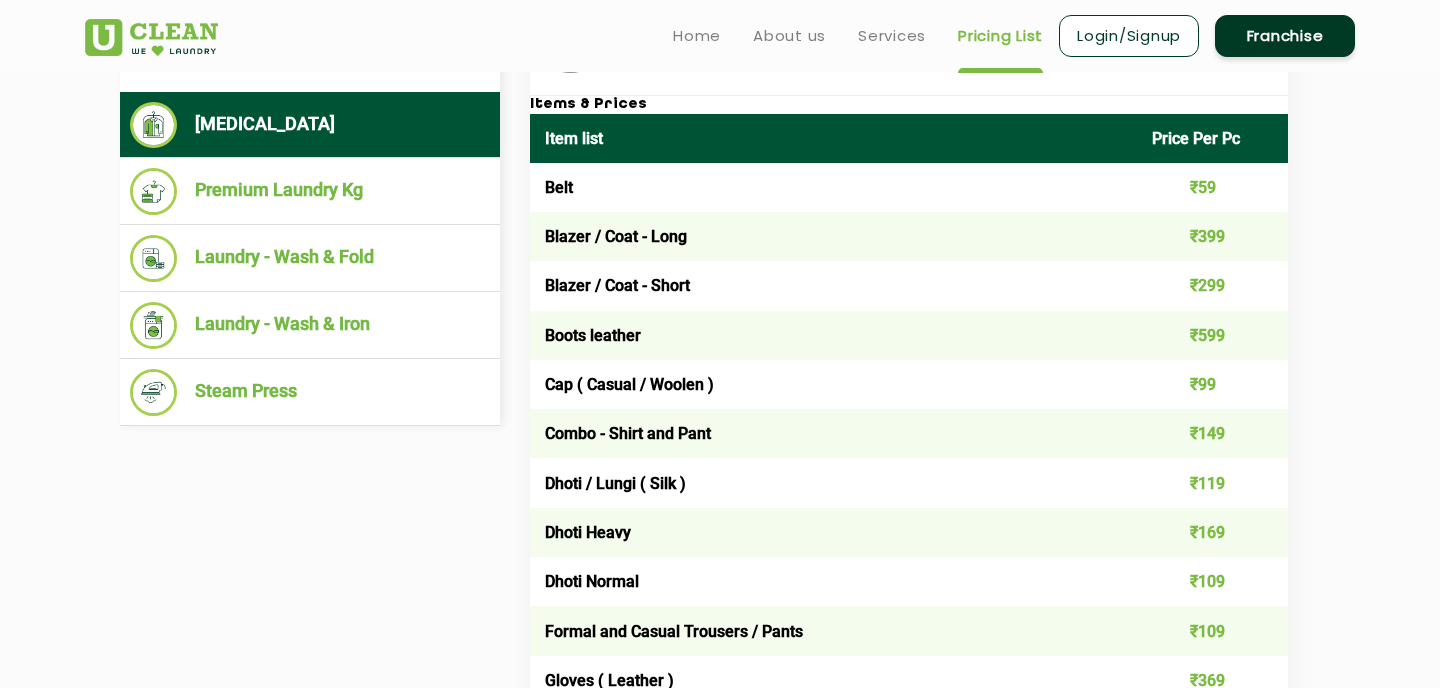 scroll, scrollTop: 768, scrollLeft: 0, axis: vertical 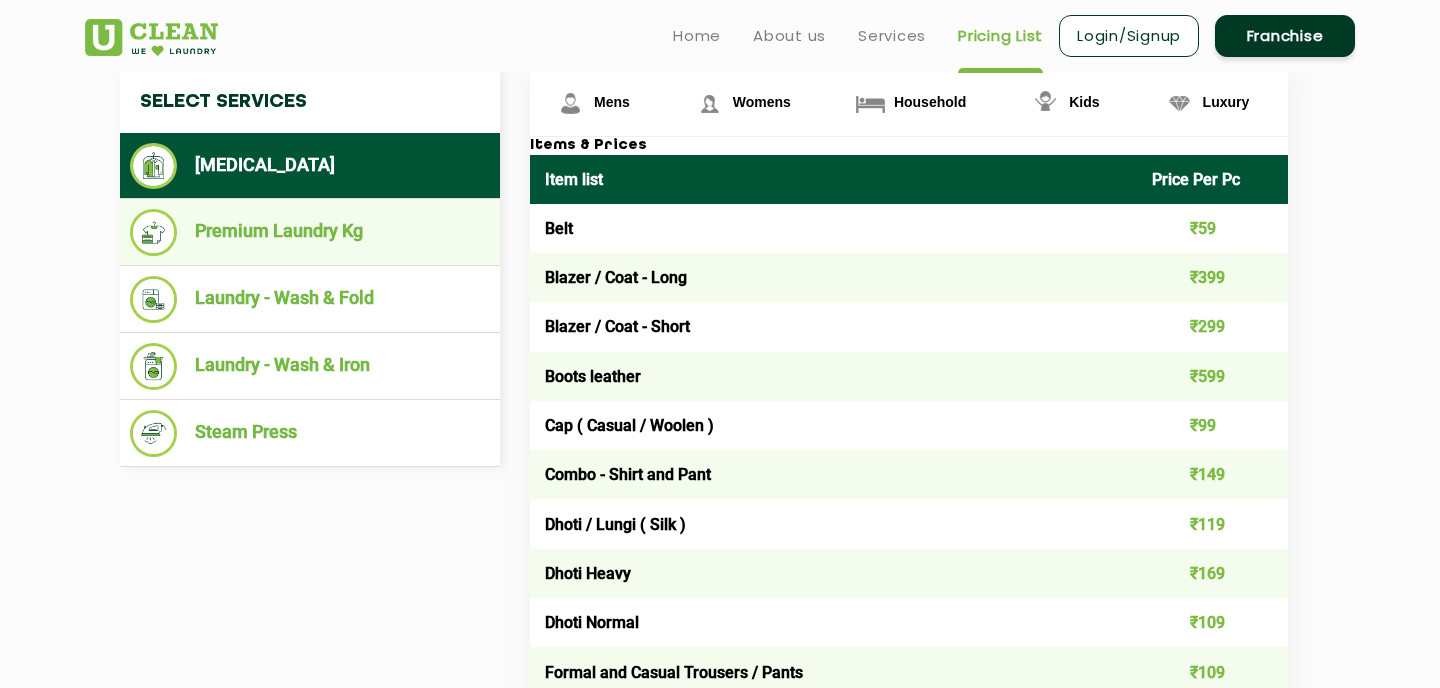 click on "Premium Laundry Kg" at bounding box center (310, 232) 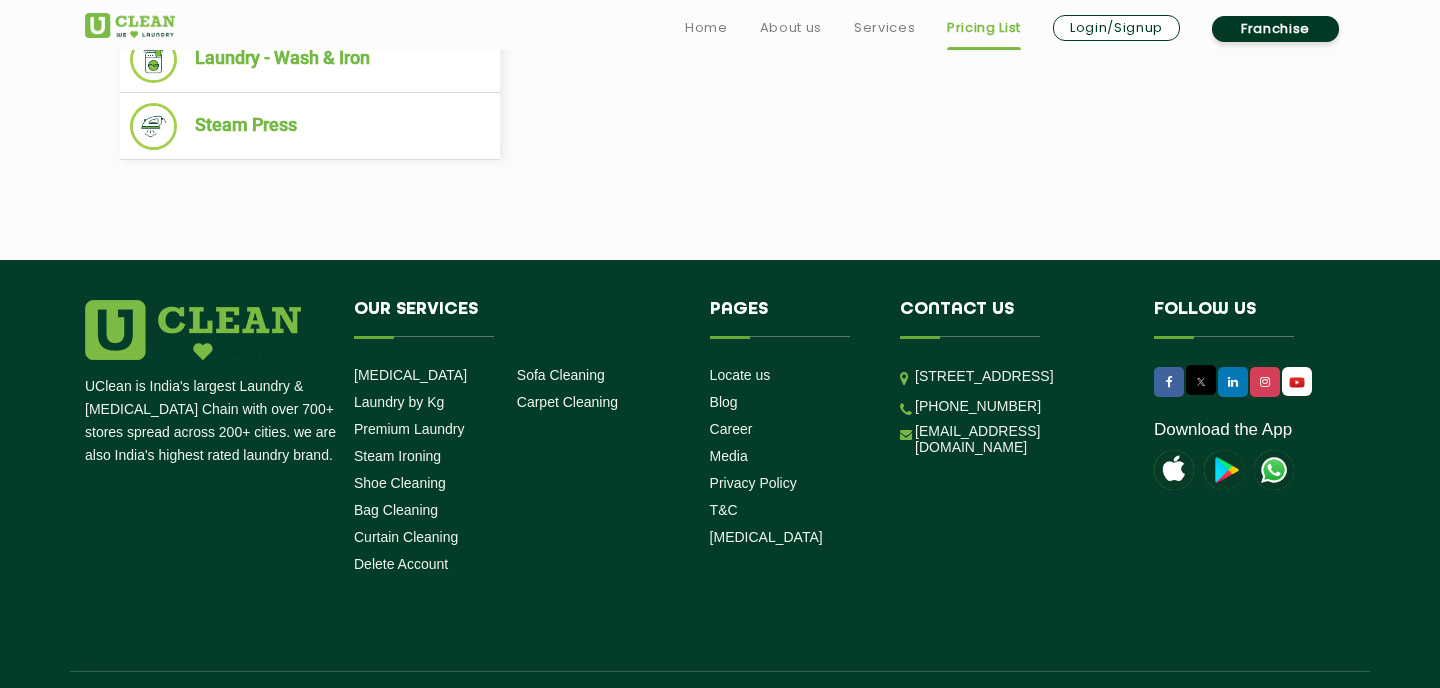 scroll, scrollTop: 1127, scrollLeft: 0, axis: vertical 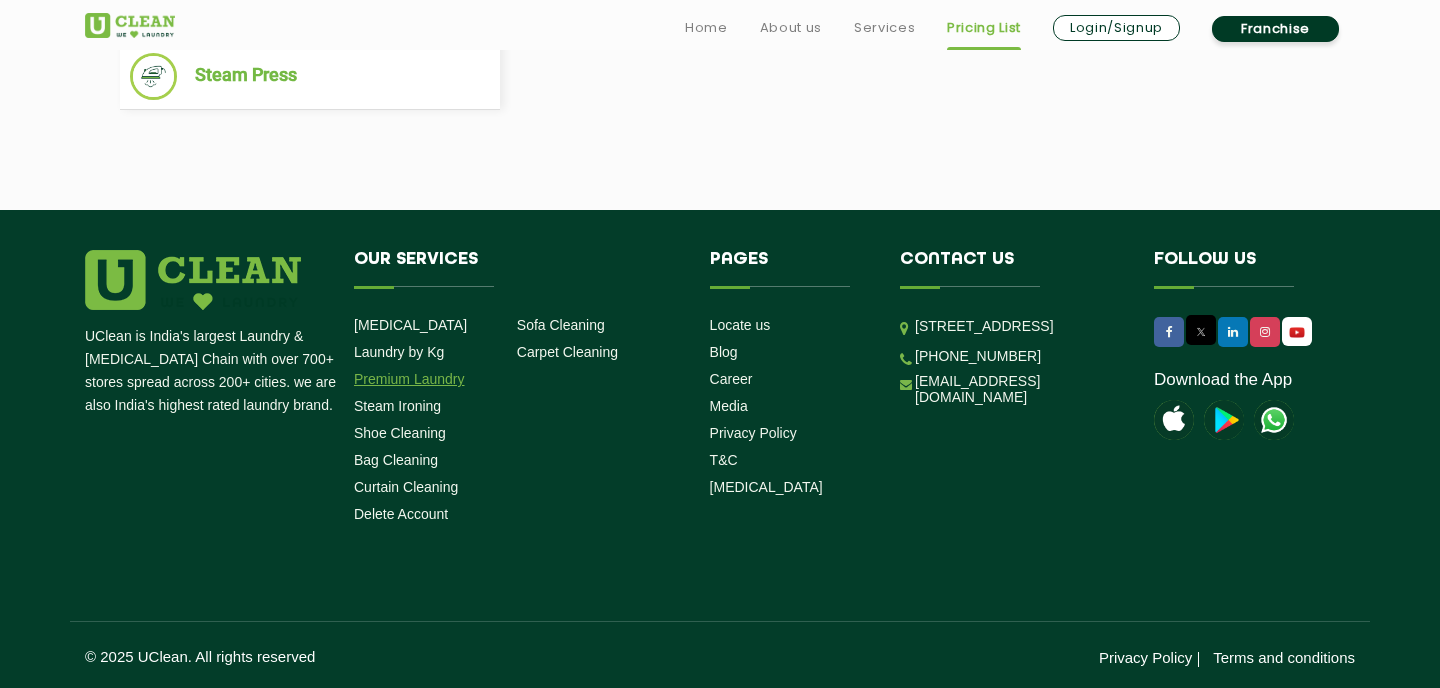 click on "Premium Laundry" at bounding box center [409, 379] 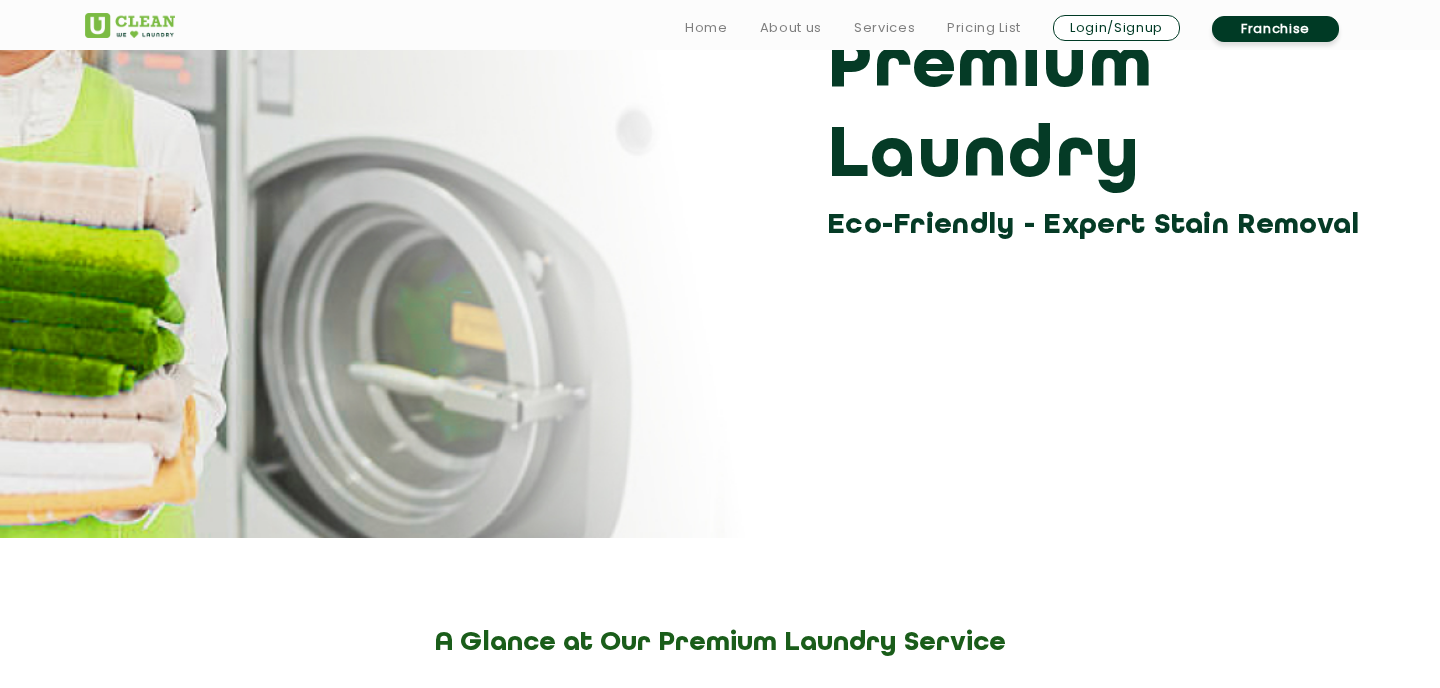 scroll, scrollTop: 489, scrollLeft: 0, axis: vertical 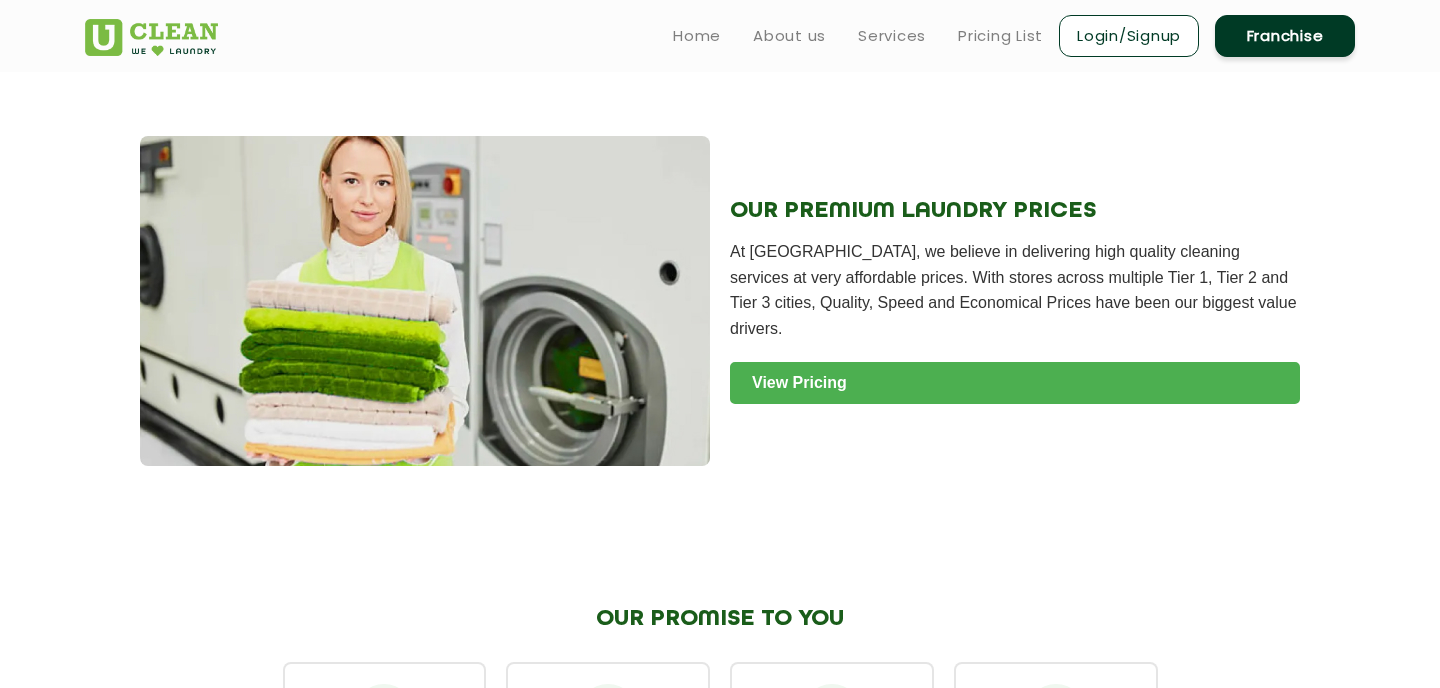 click on "View Pricing" 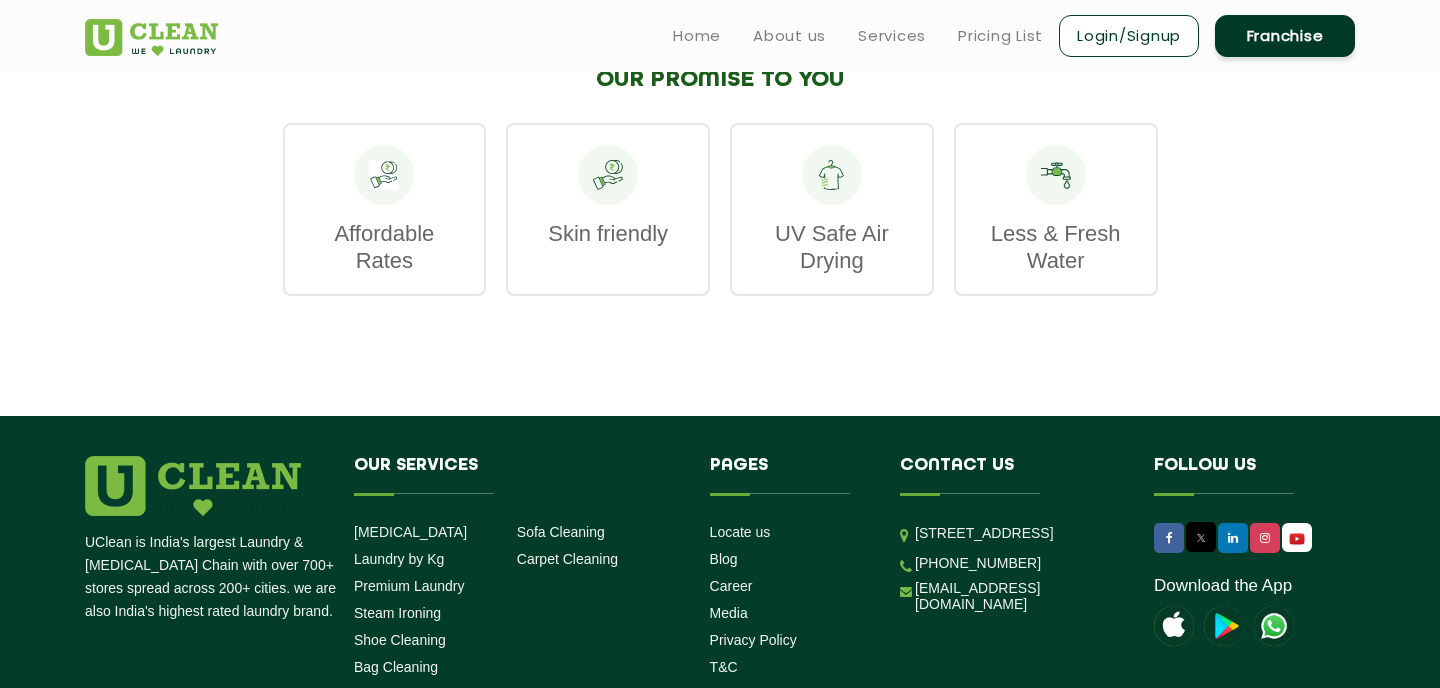 scroll, scrollTop: 2623, scrollLeft: 0, axis: vertical 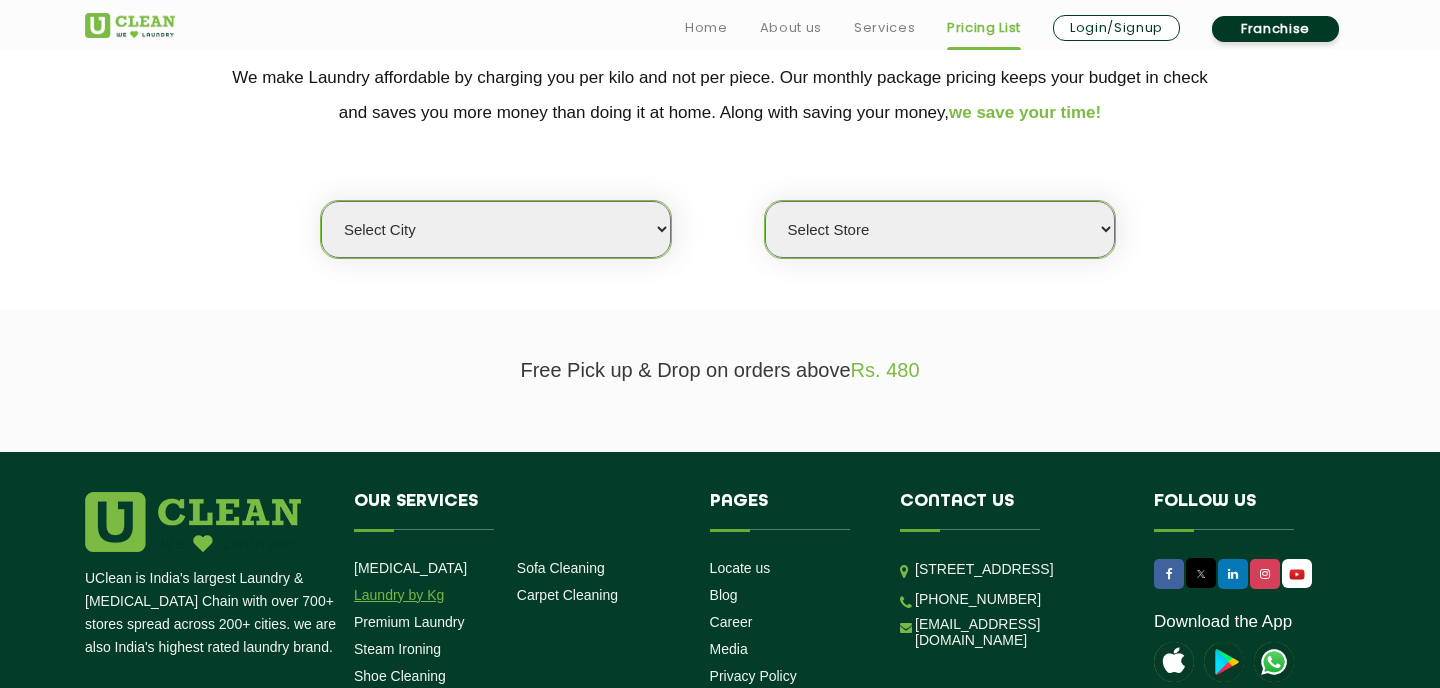 click on "Laundry by Kg" at bounding box center (399, 595) 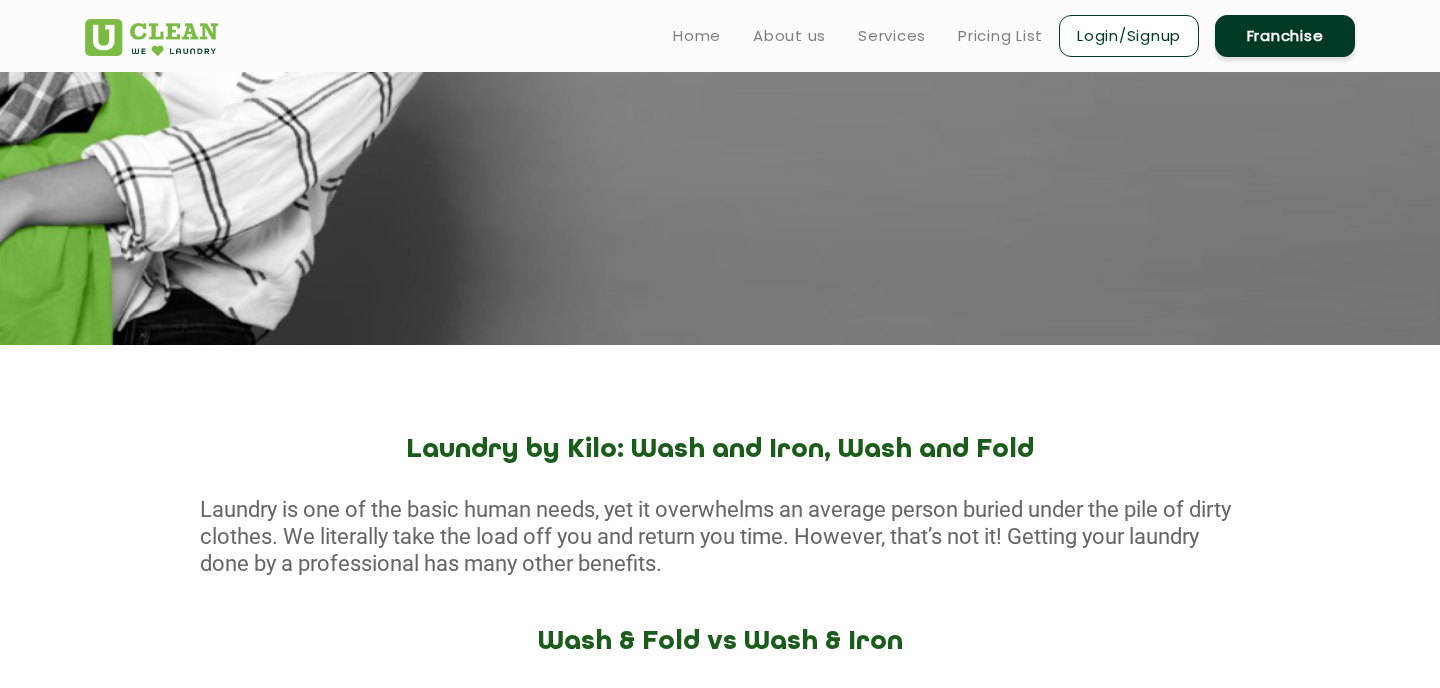 scroll, scrollTop: 0, scrollLeft: 0, axis: both 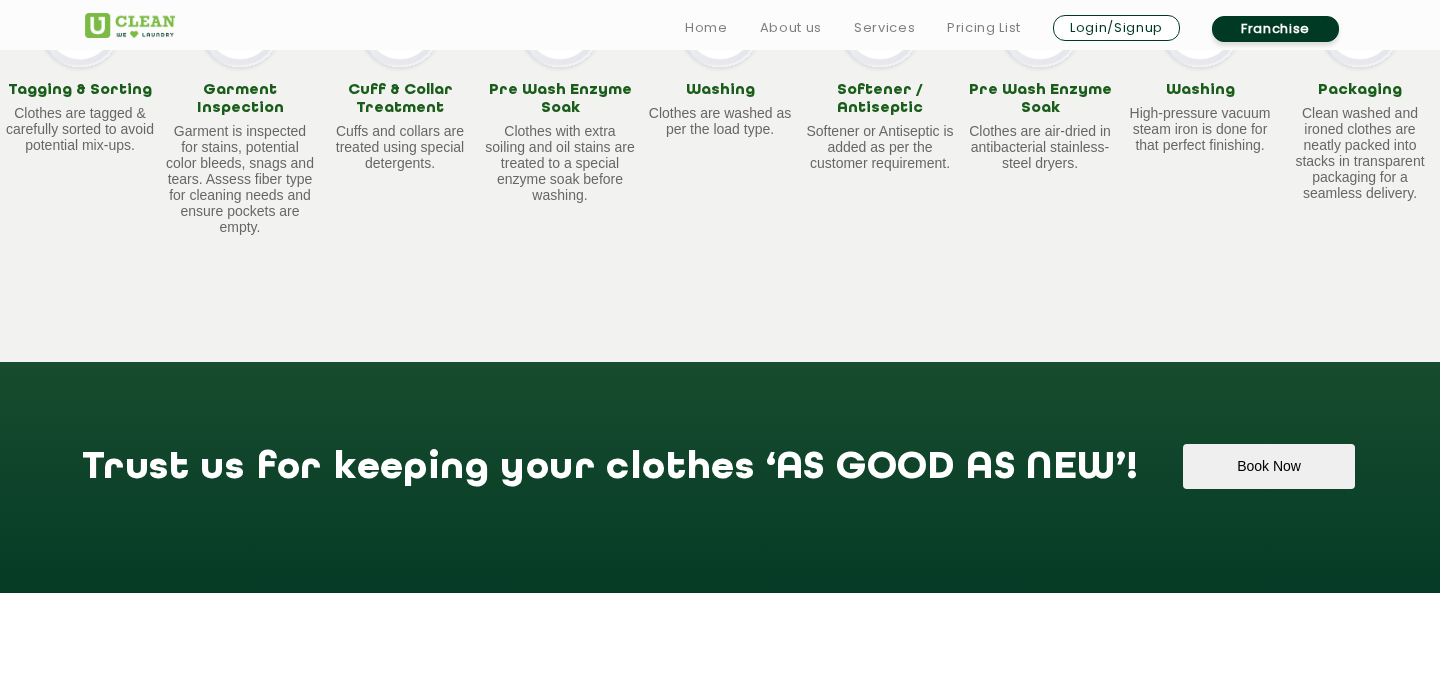 click on "Login/Signup" at bounding box center (1116, 28) 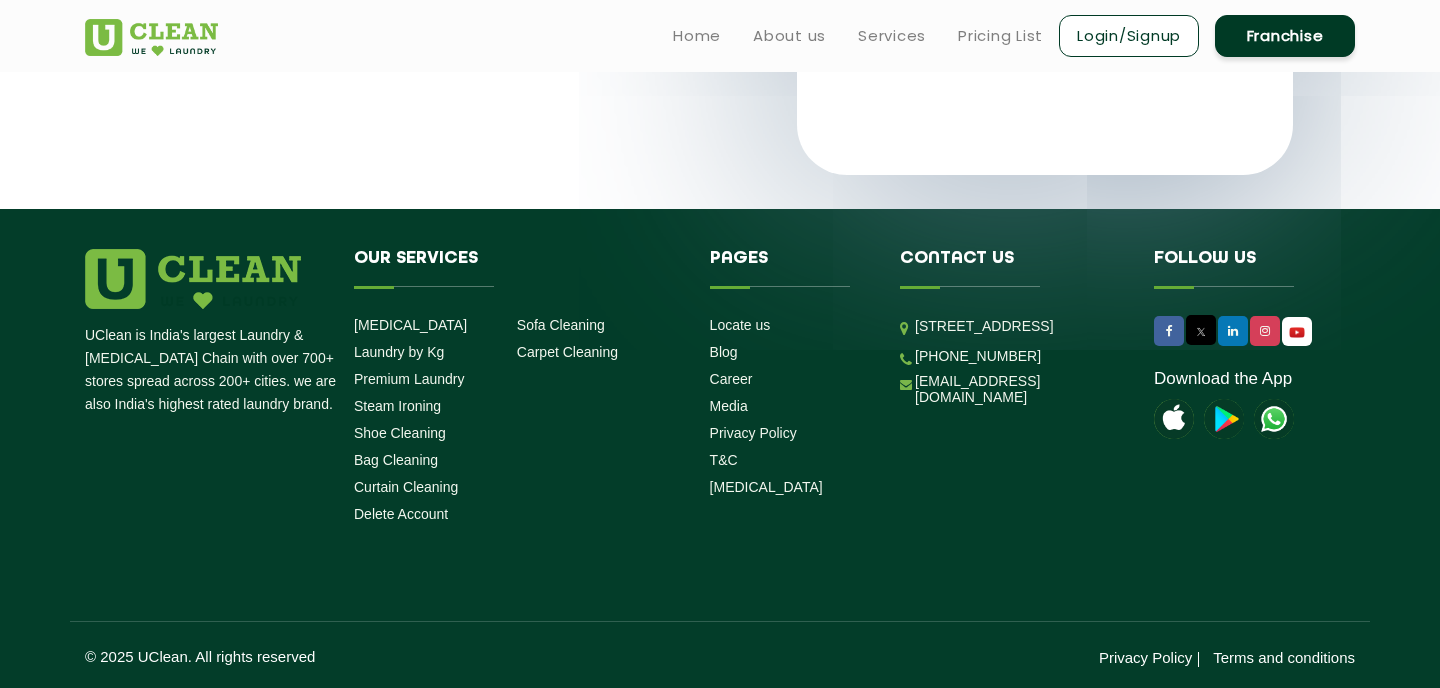 scroll, scrollTop: 0, scrollLeft: 0, axis: both 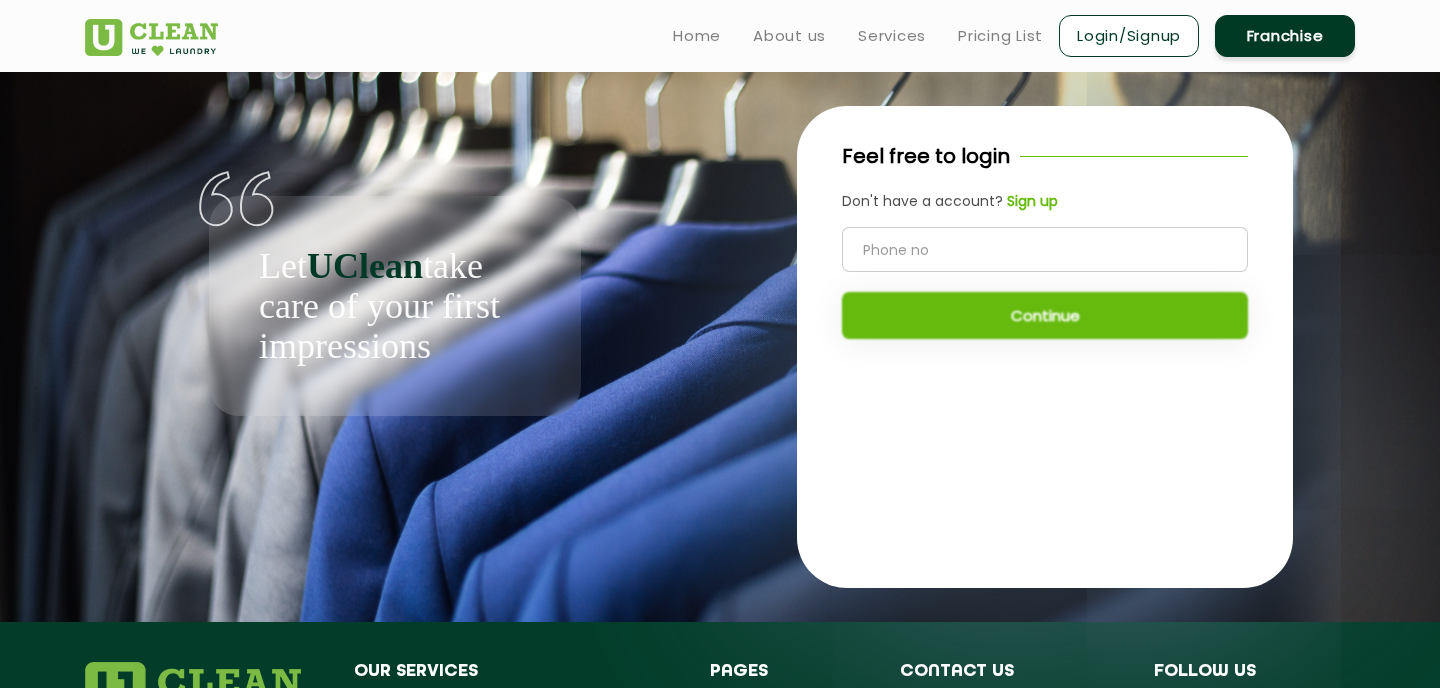 click 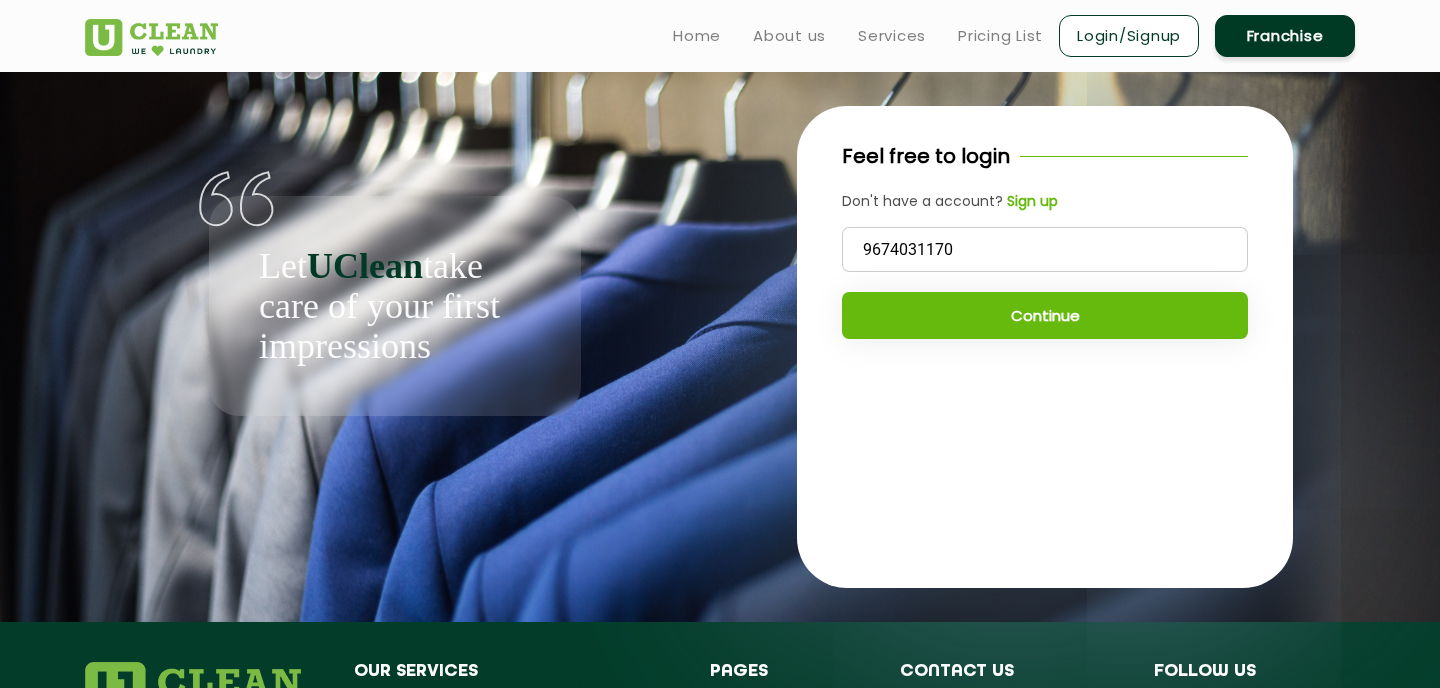 type on "9674031170" 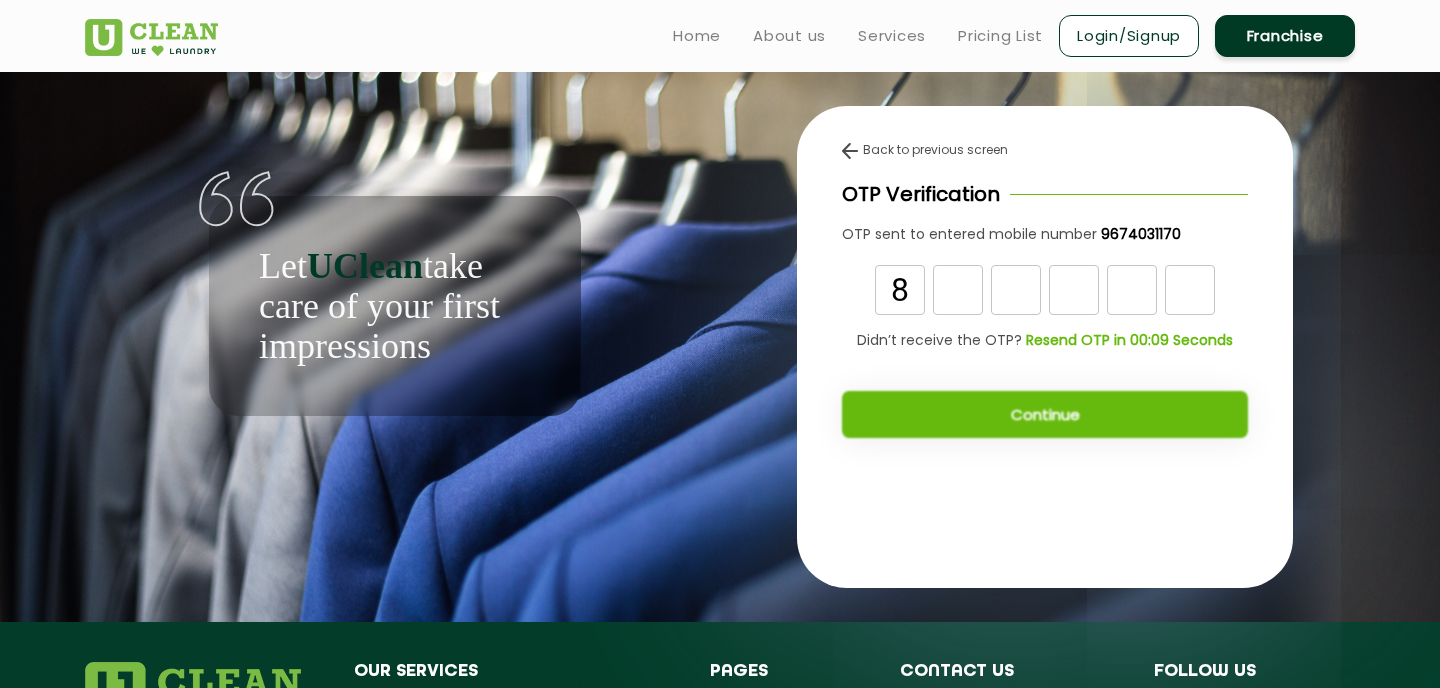 type on "8" 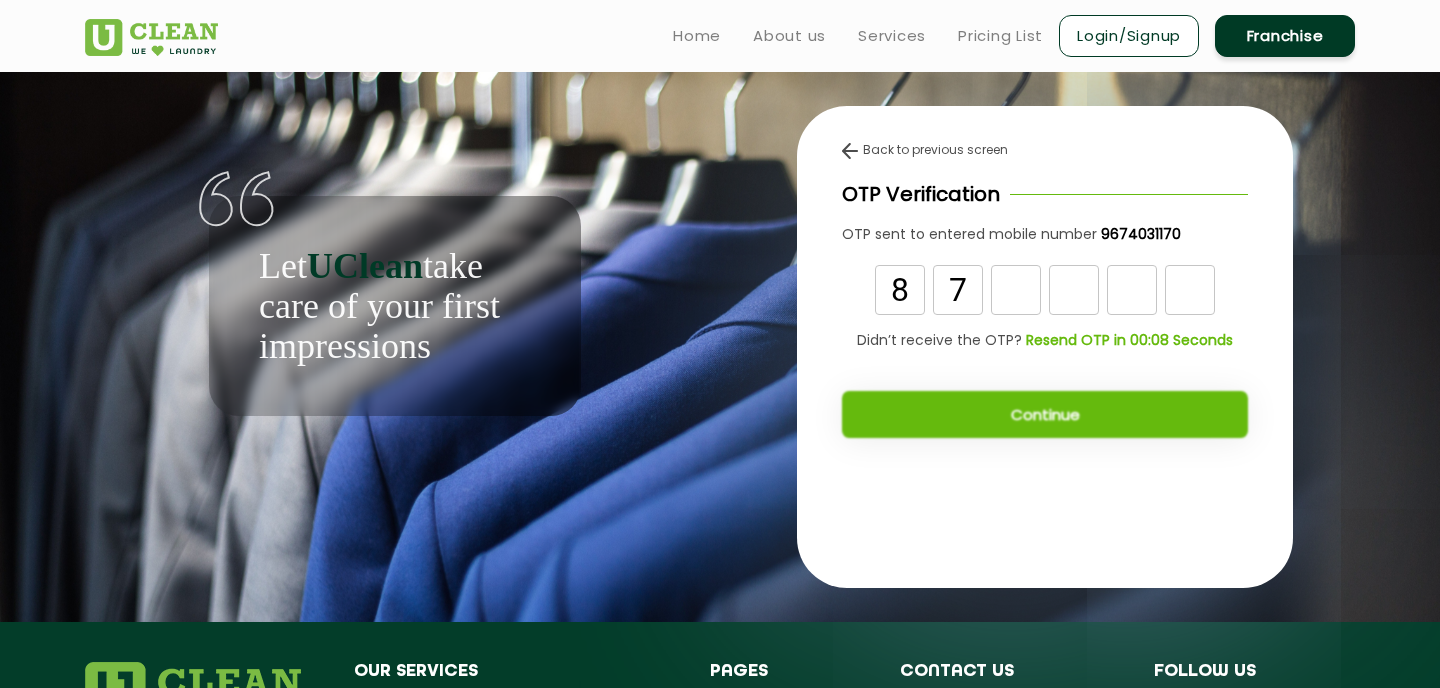 type on "7" 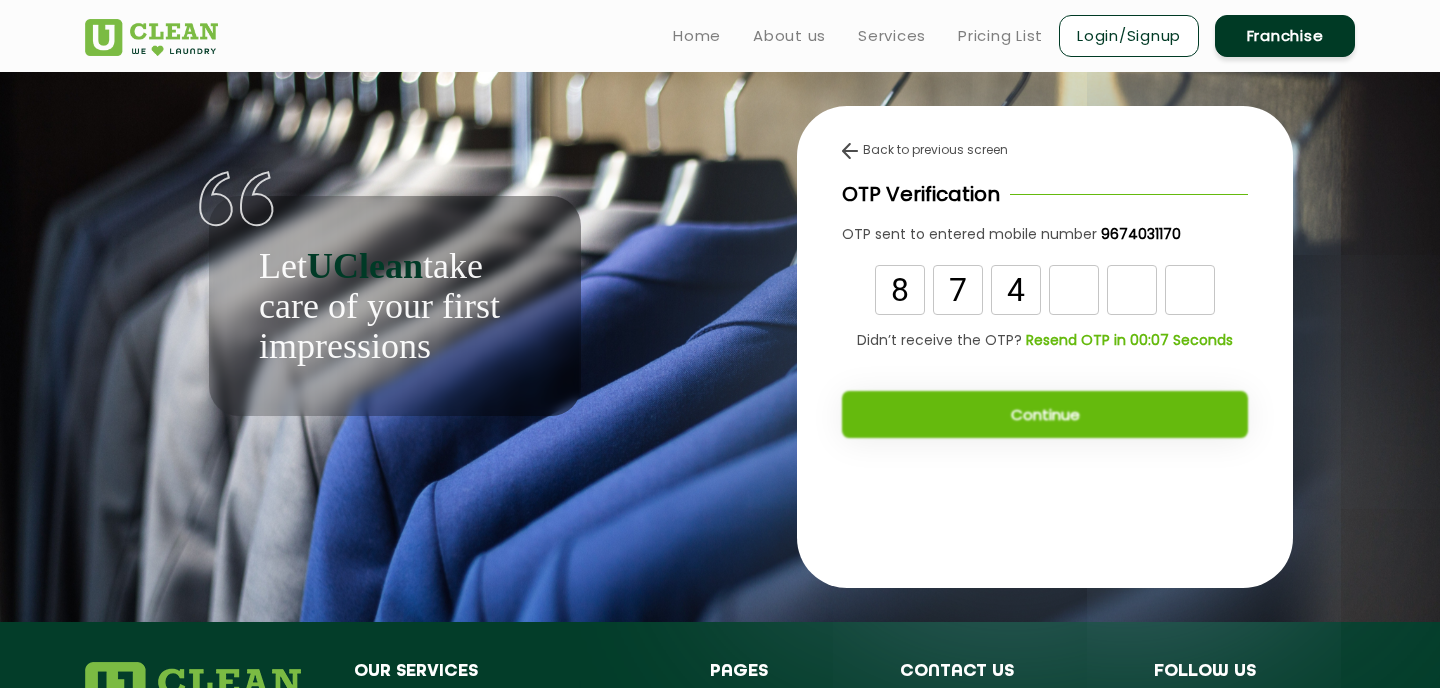type on "4" 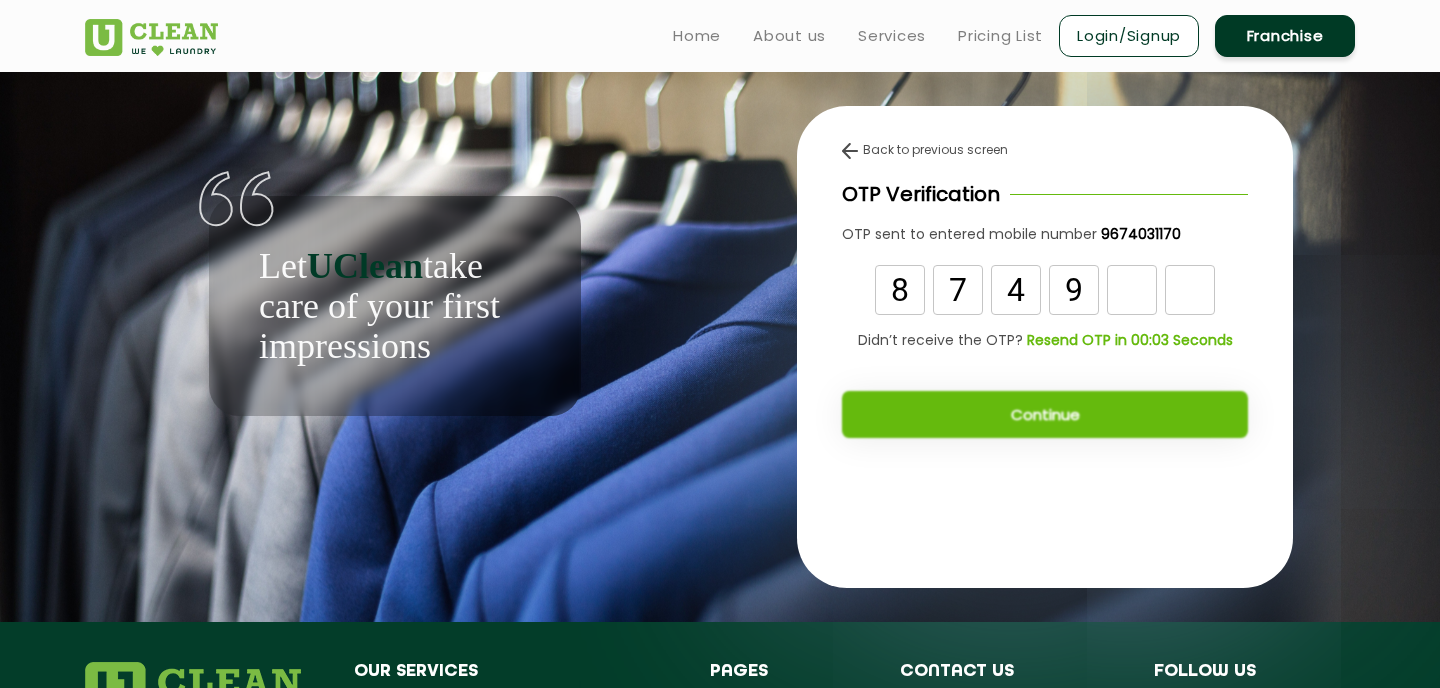 type on "9" 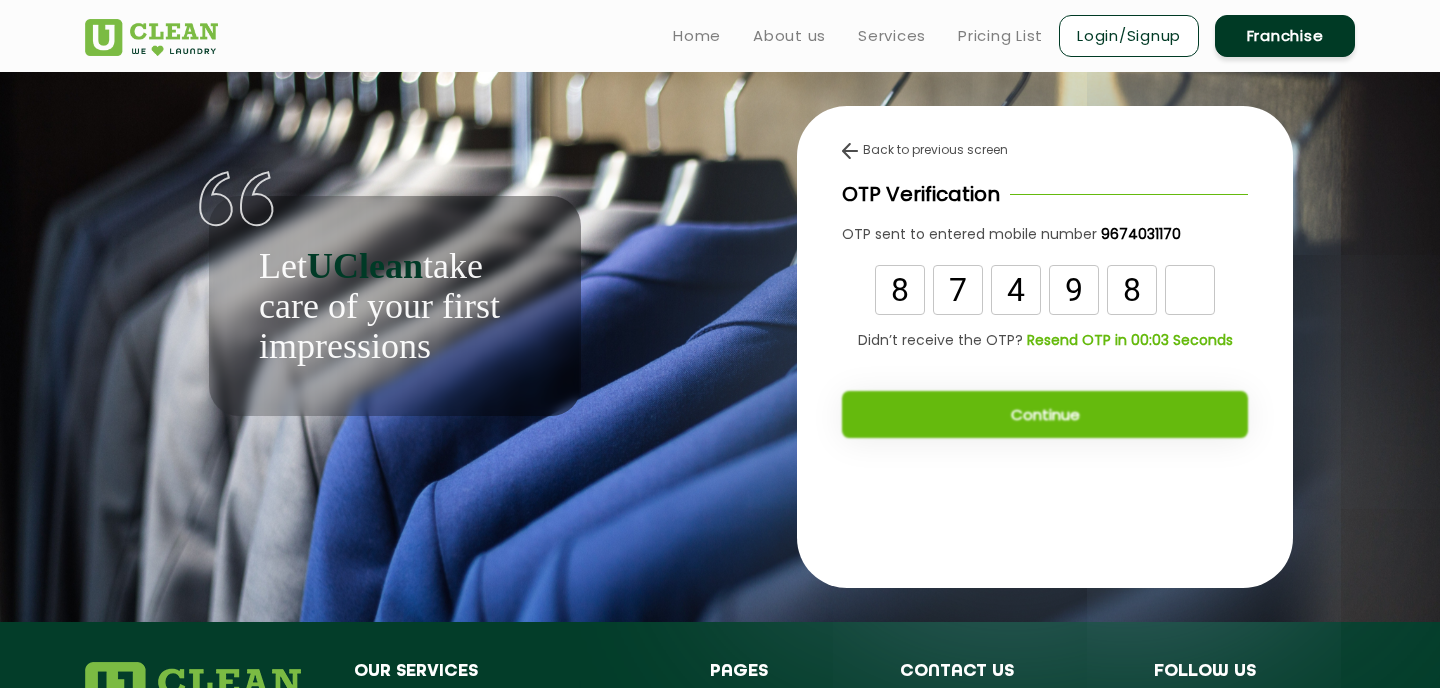 type on "8" 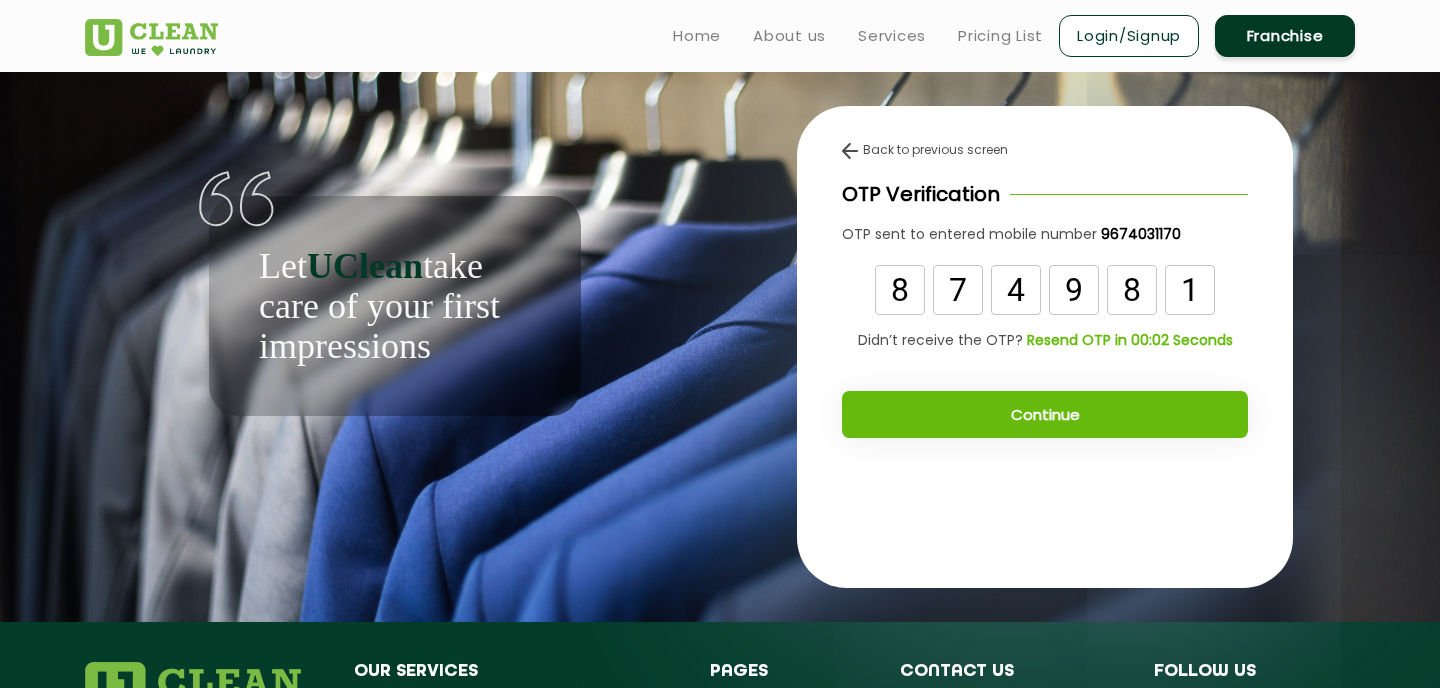 type on "1" 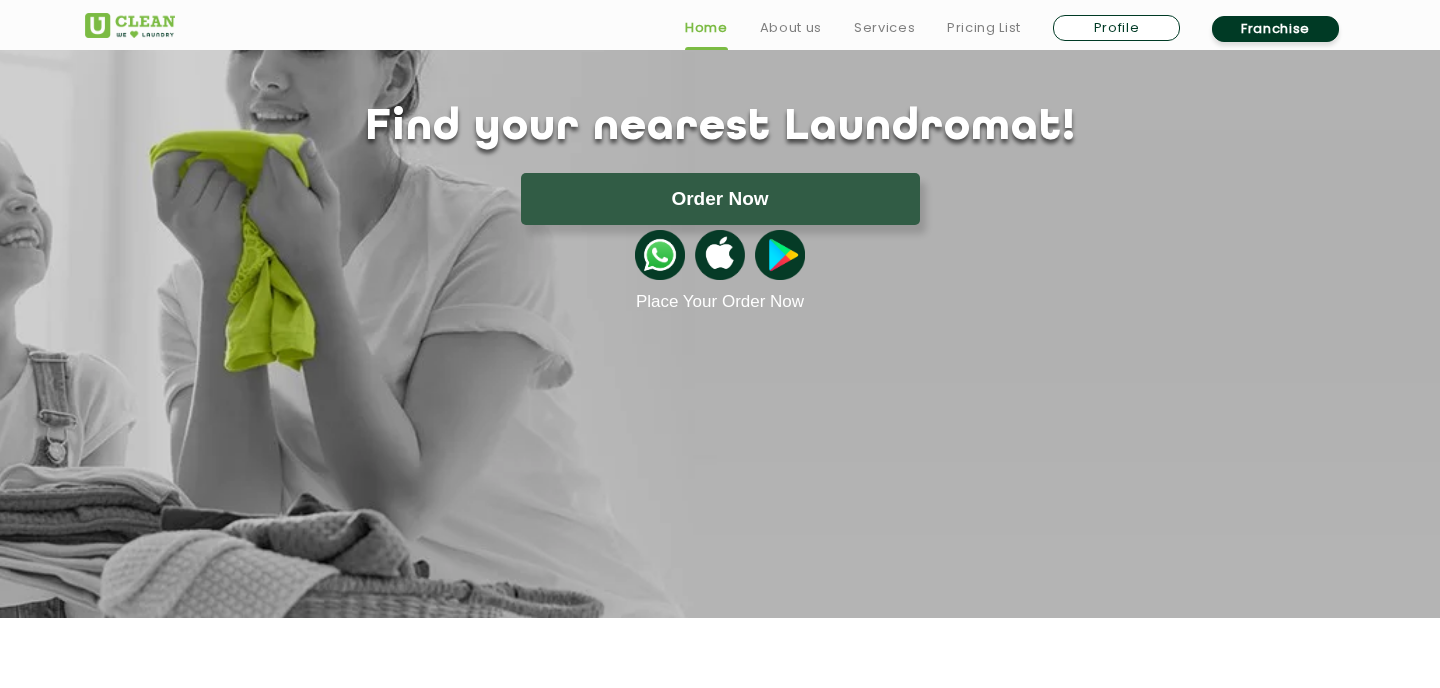 scroll, scrollTop: 155, scrollLeft: 0, axis: vertical 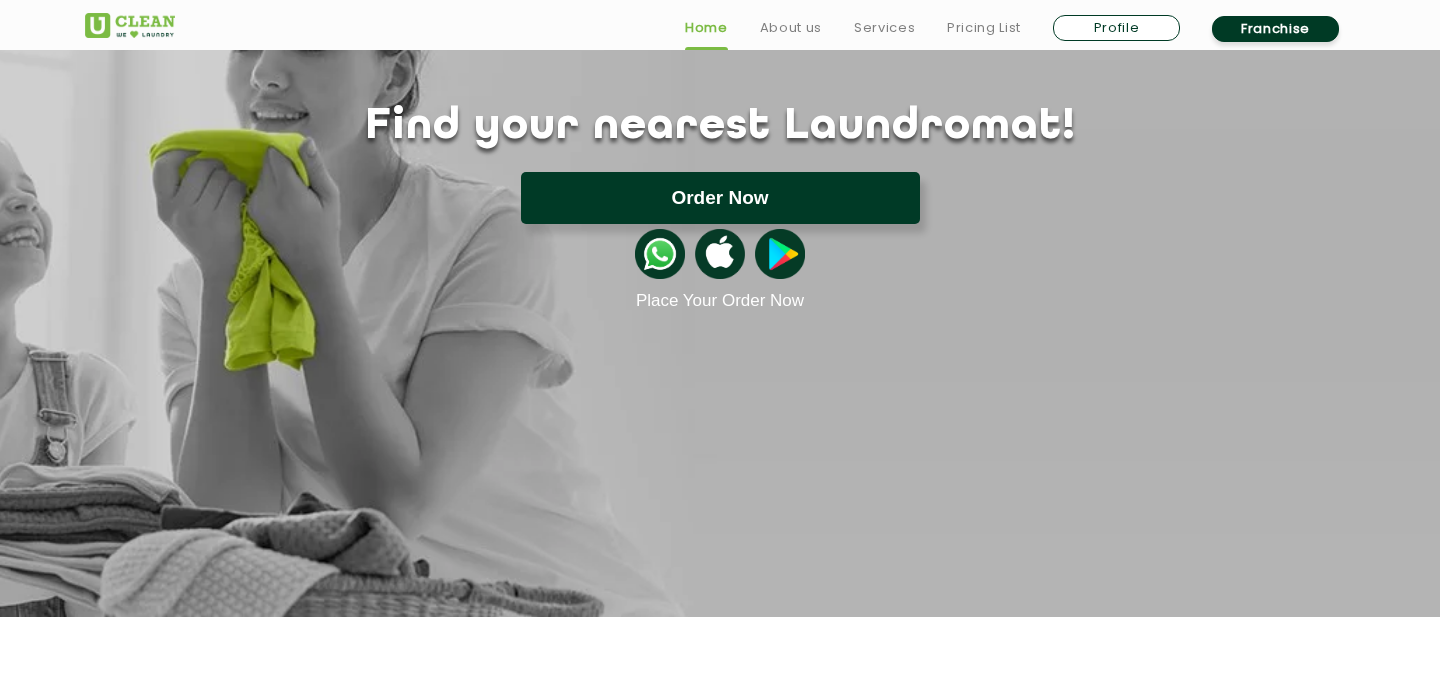 click on "Order Now" 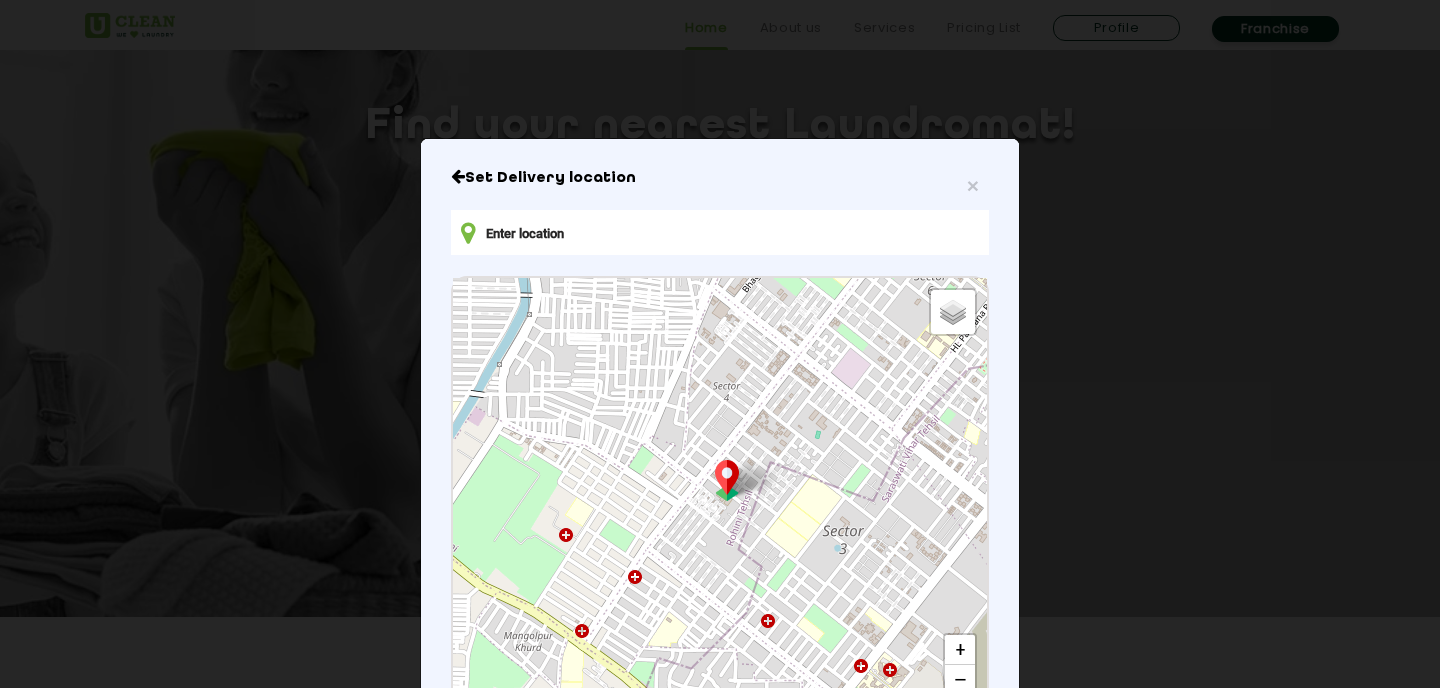 click at bounding box center (720, 232) 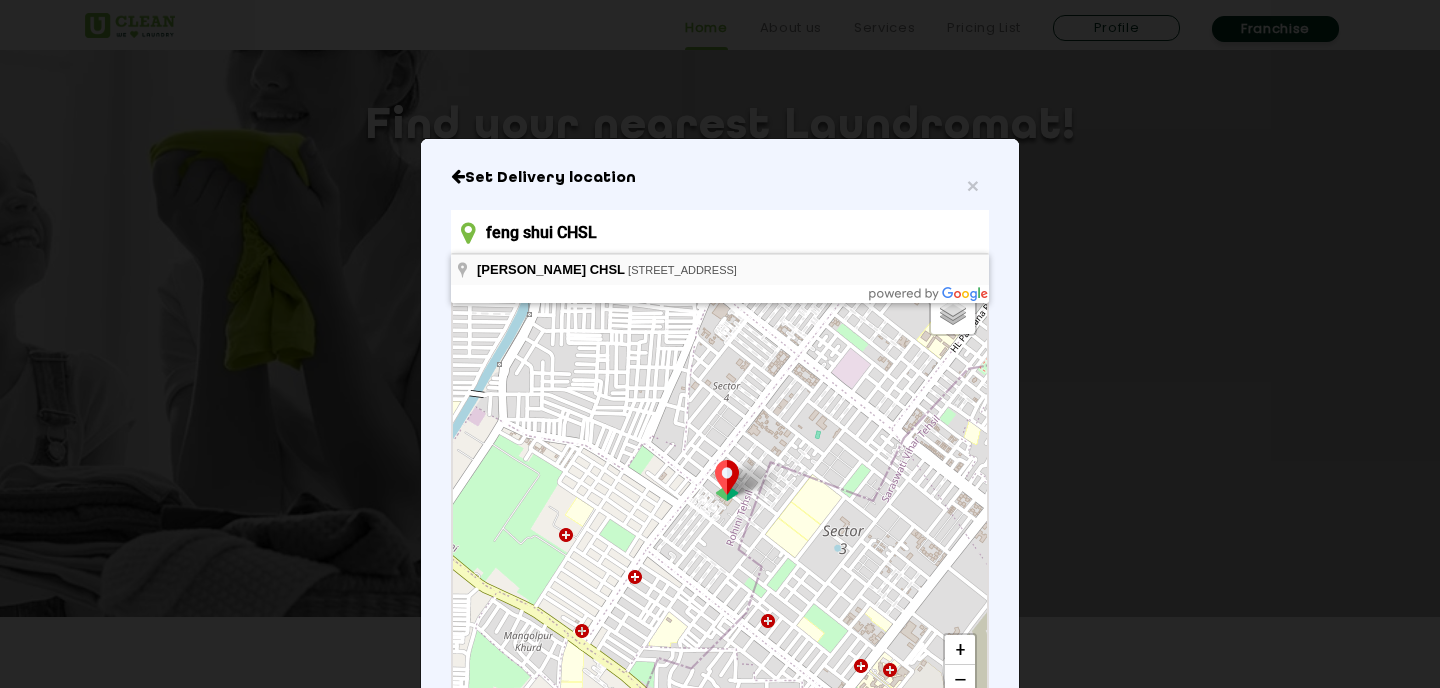 type on "[STREET_ADDRESS]" 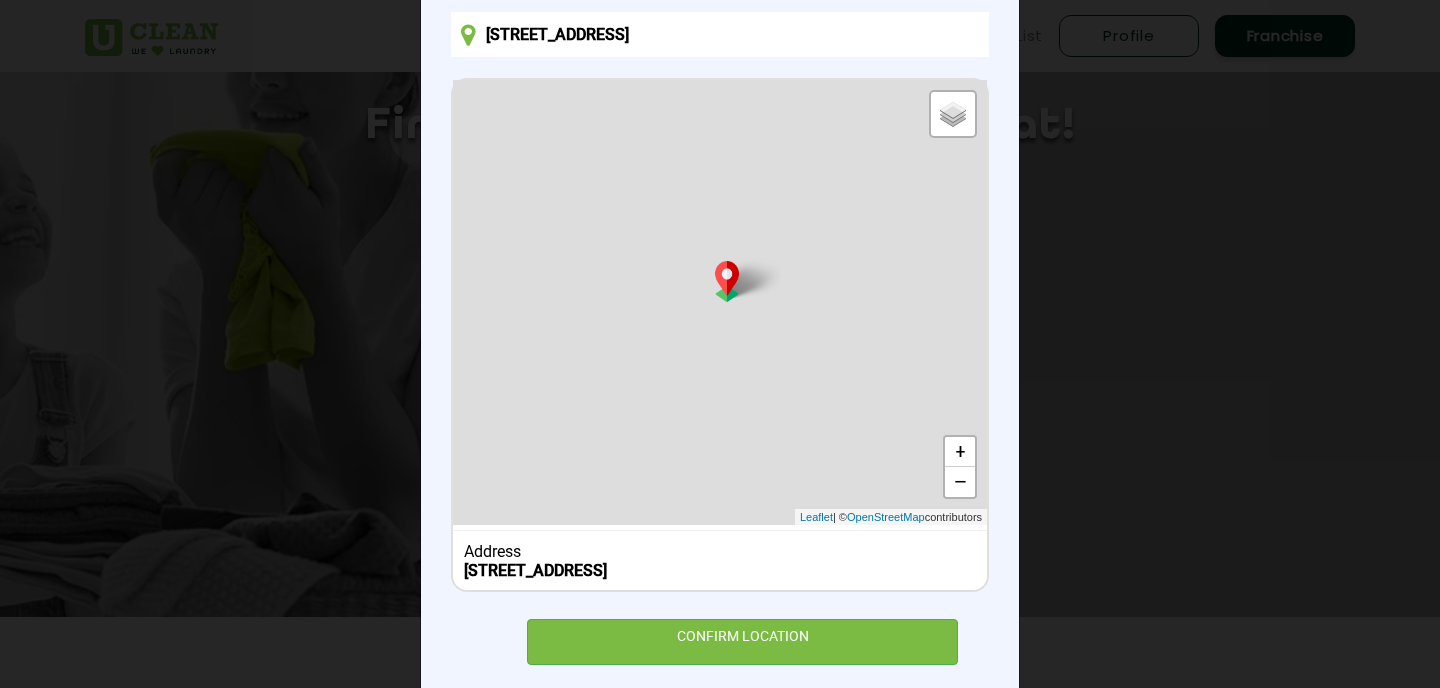 scroll, scrollTop: 252, scrollLeft: 0, axis: vertical 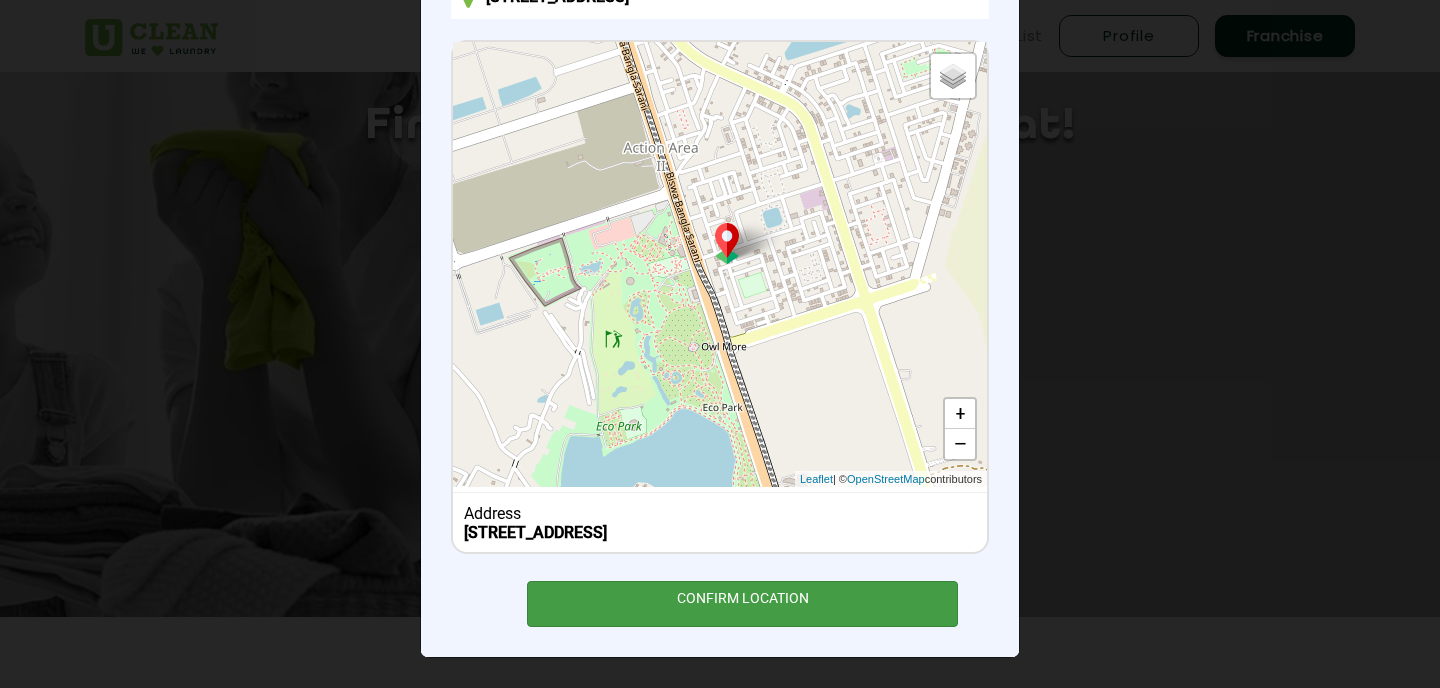 click on "CONFIRM LOCATION" at bounding box center [742, 603] 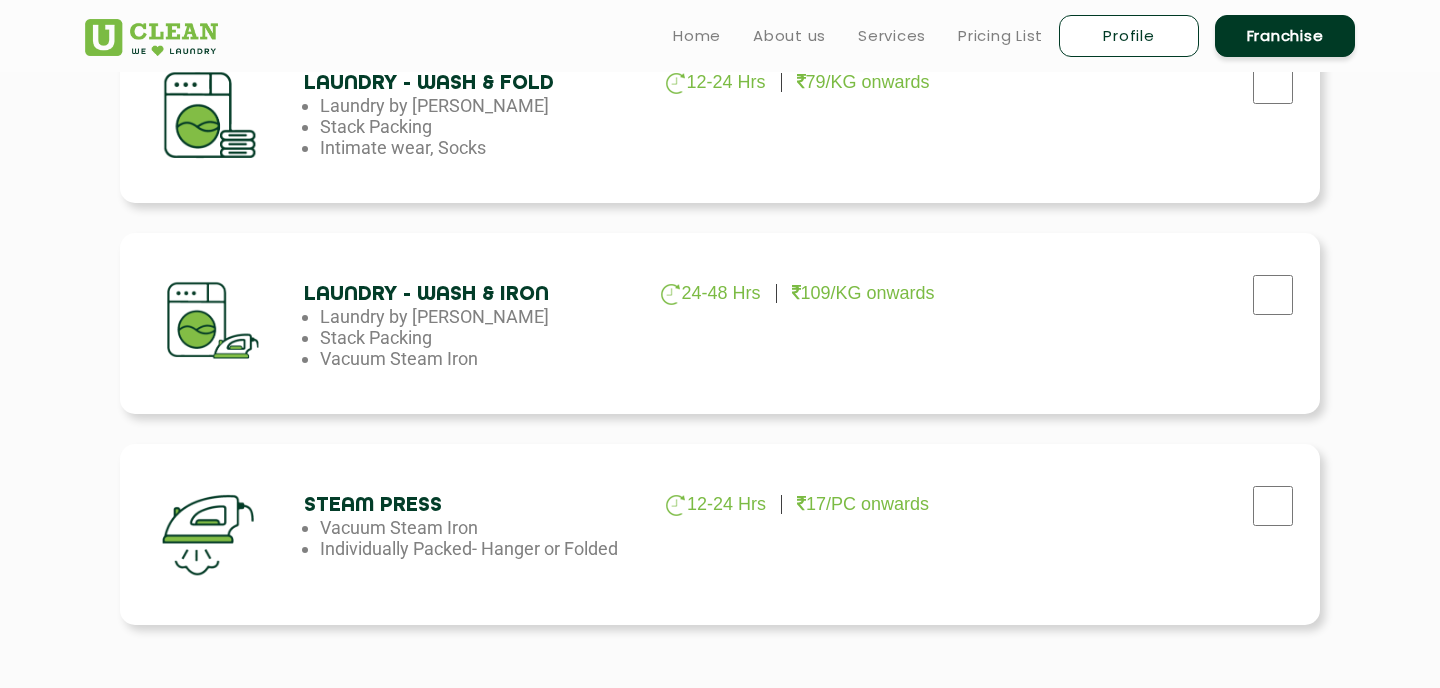 scroll, scrollTop: 1158, scrollLeft: 0, axis: vertical 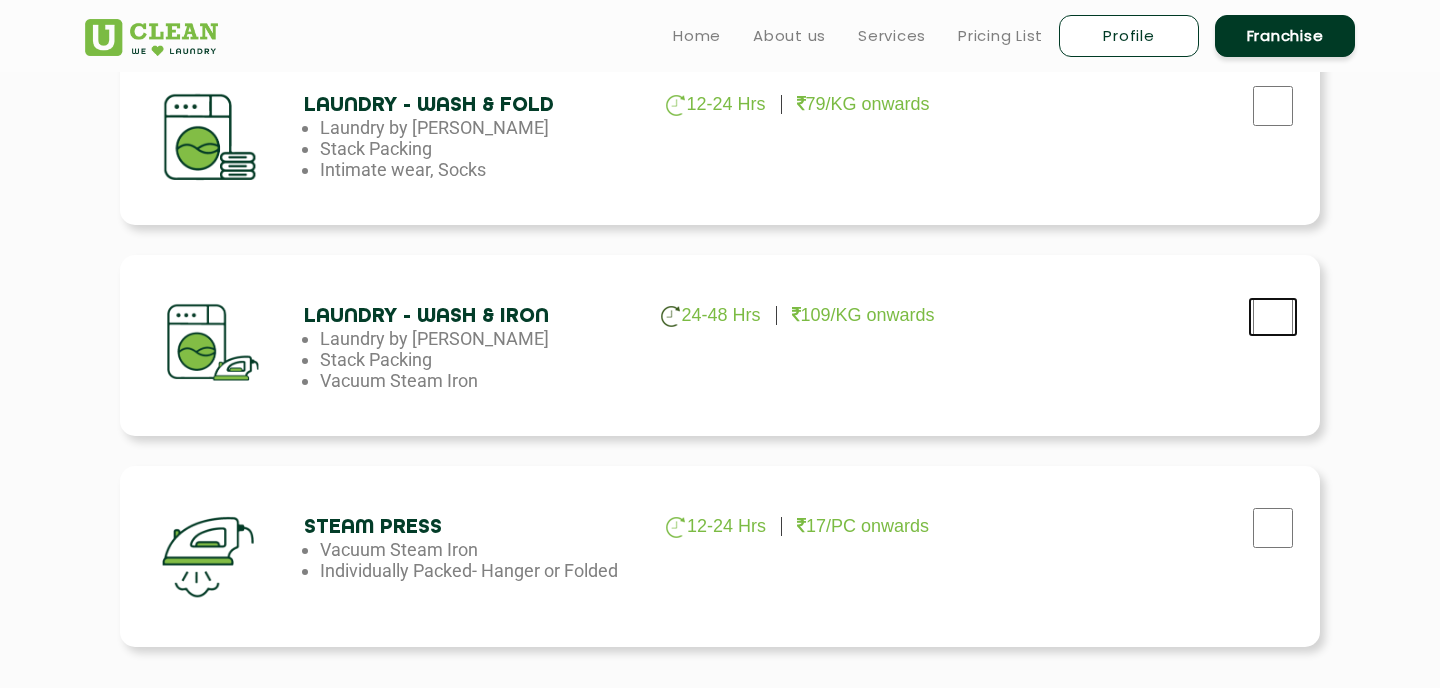 click at bounding box center [1273, -316] 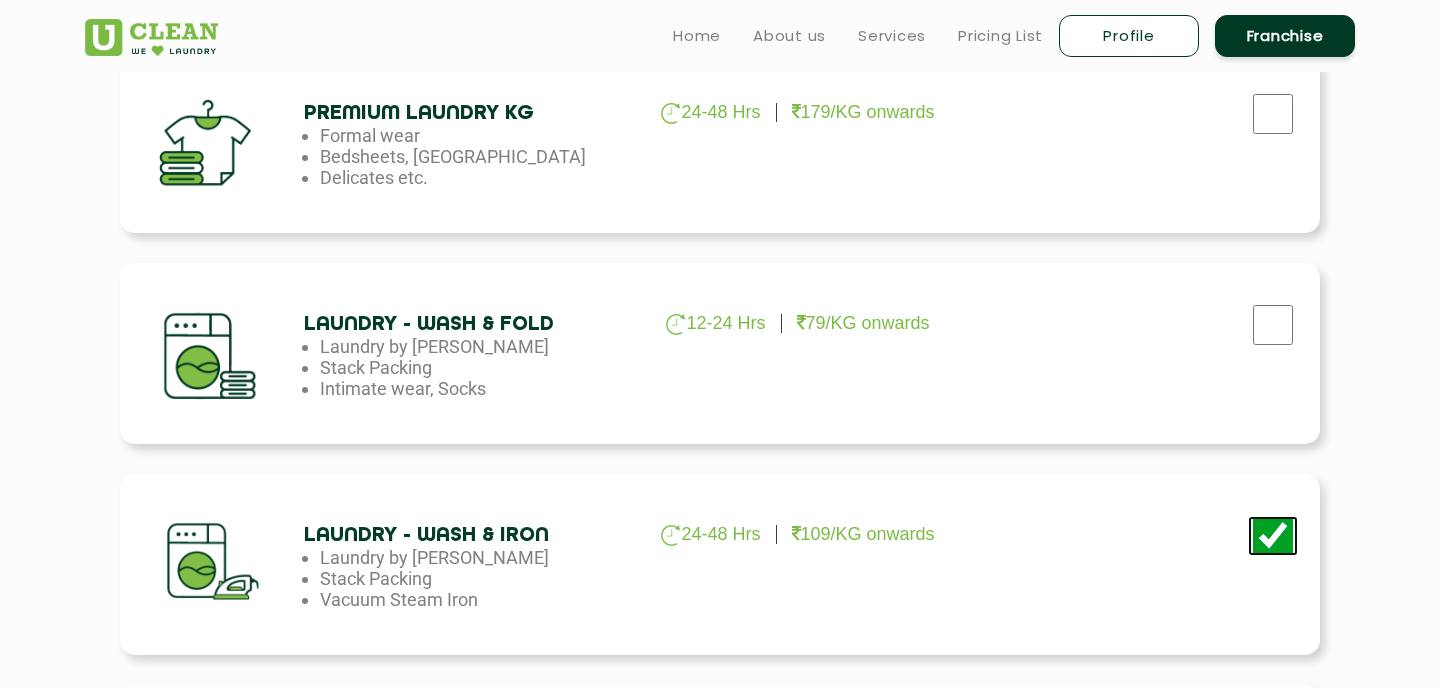 scroll, scrollTop: 892, scrollLeft: 0, axis: vertical 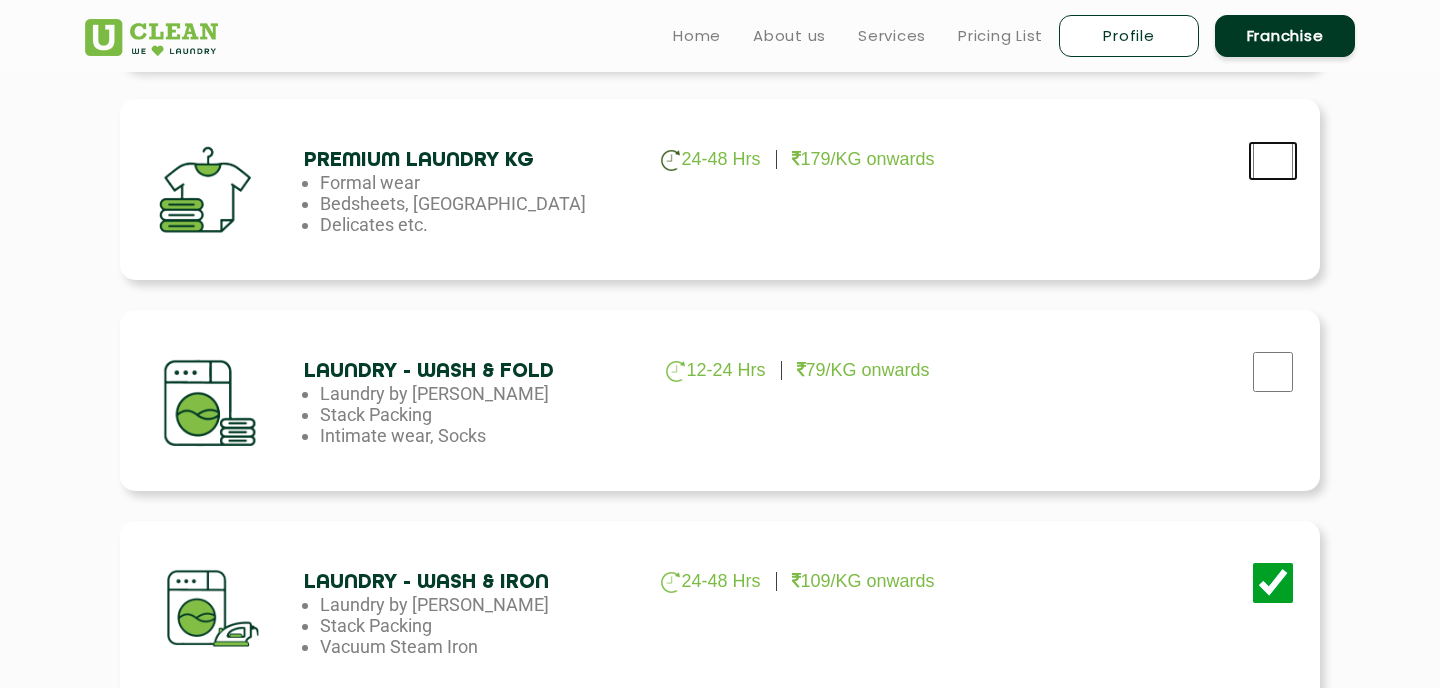click at bounding box center (1273, -50) 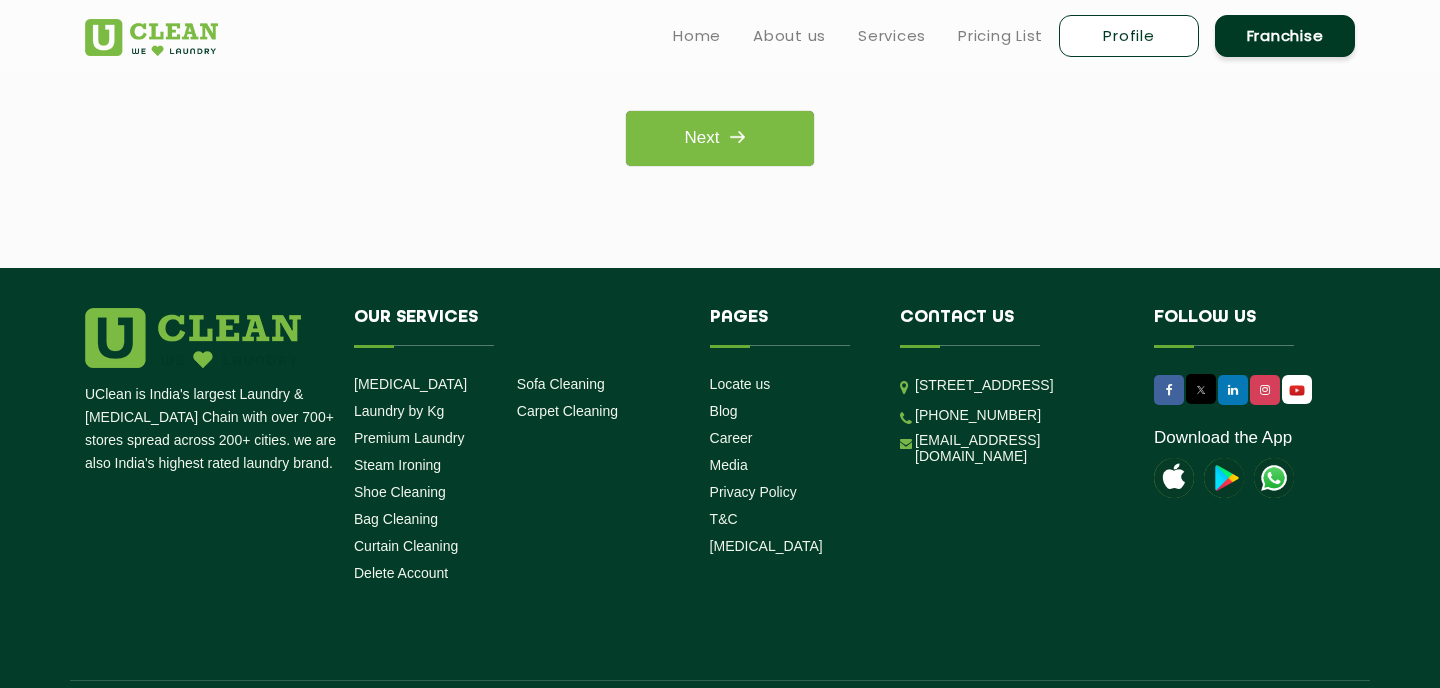 scroll, scrollTop: 1550, scrollLeft: 0, axis: vertical 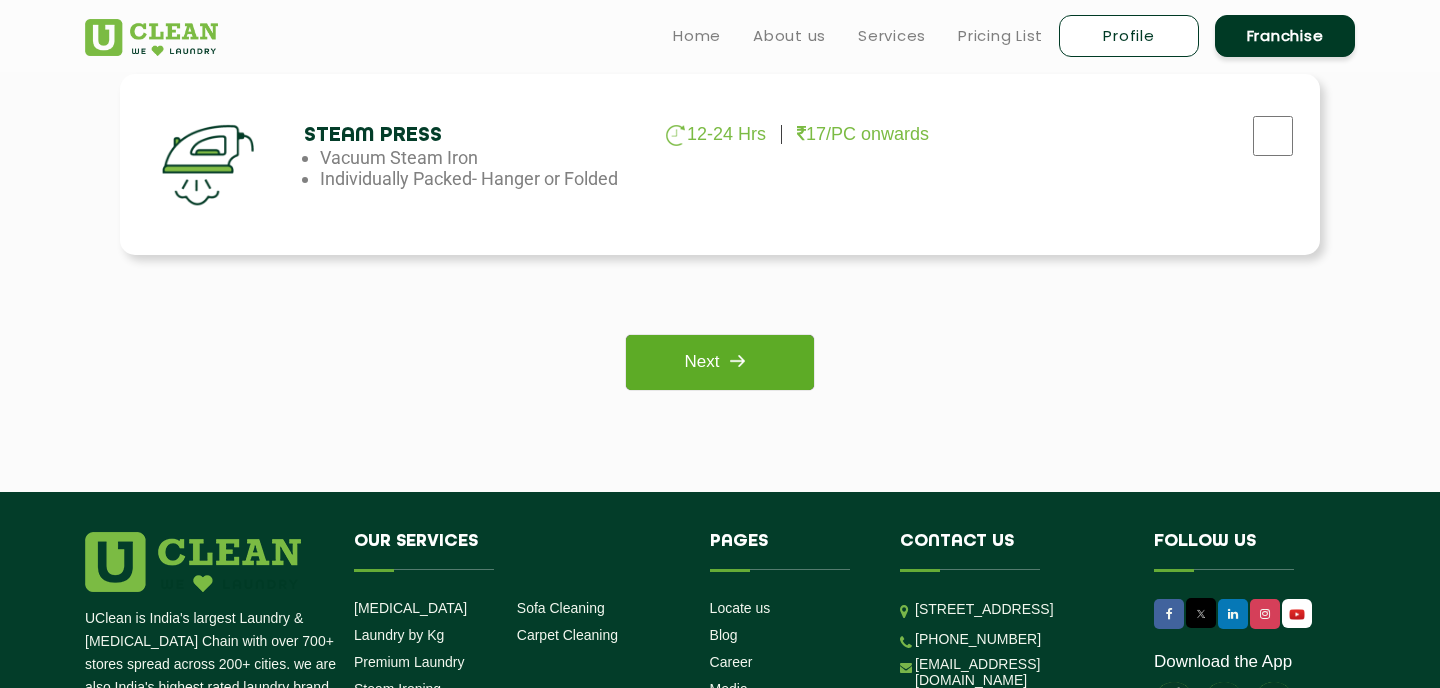 click on "Next" at bounding box center [719, 362] 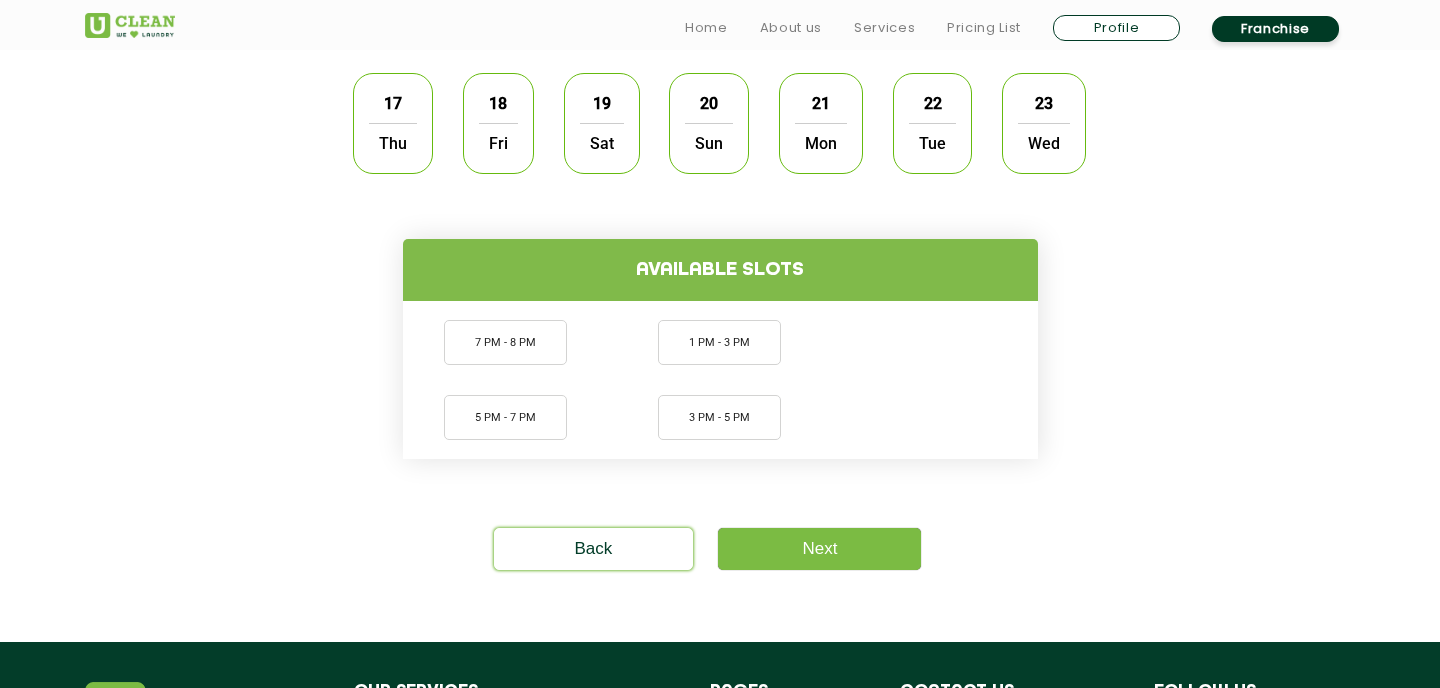 scroll, scrollTop: 663, scrollLeft: 0, axis: vertical 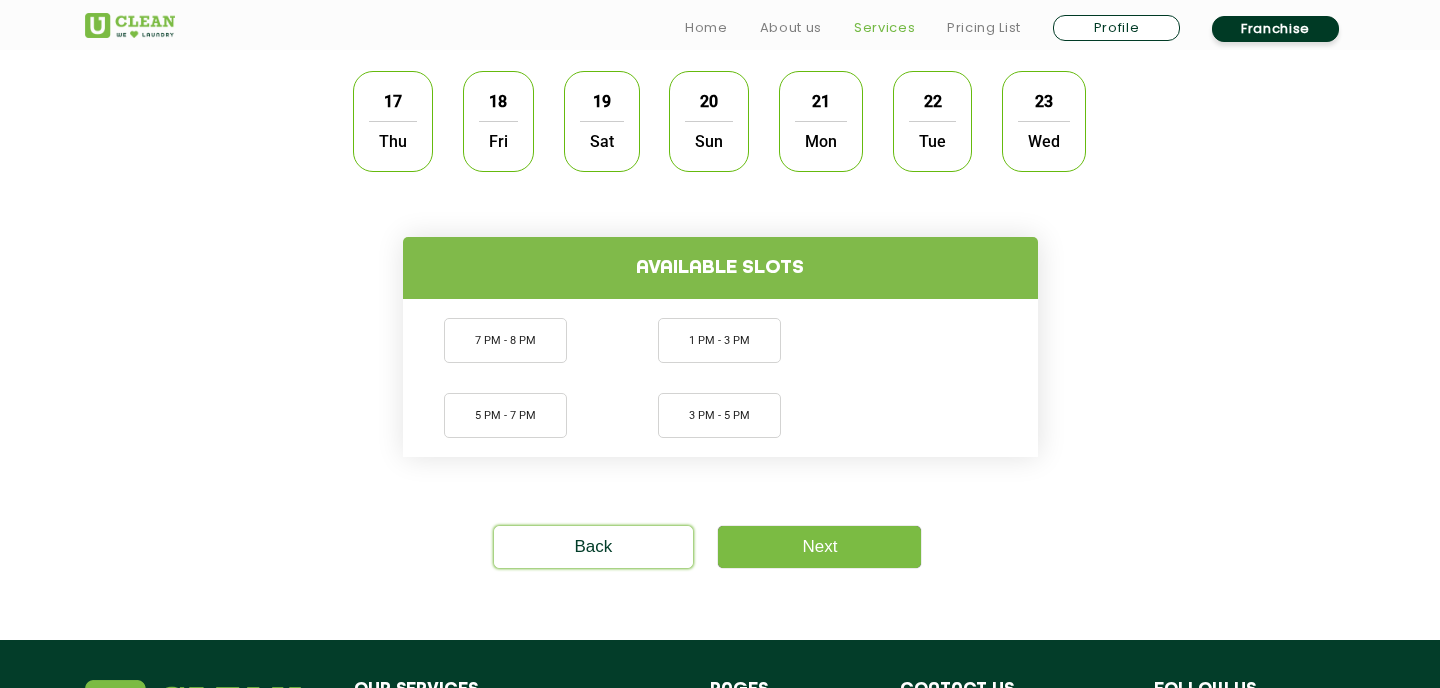 click on "Services" at bounding box center [884, 28] 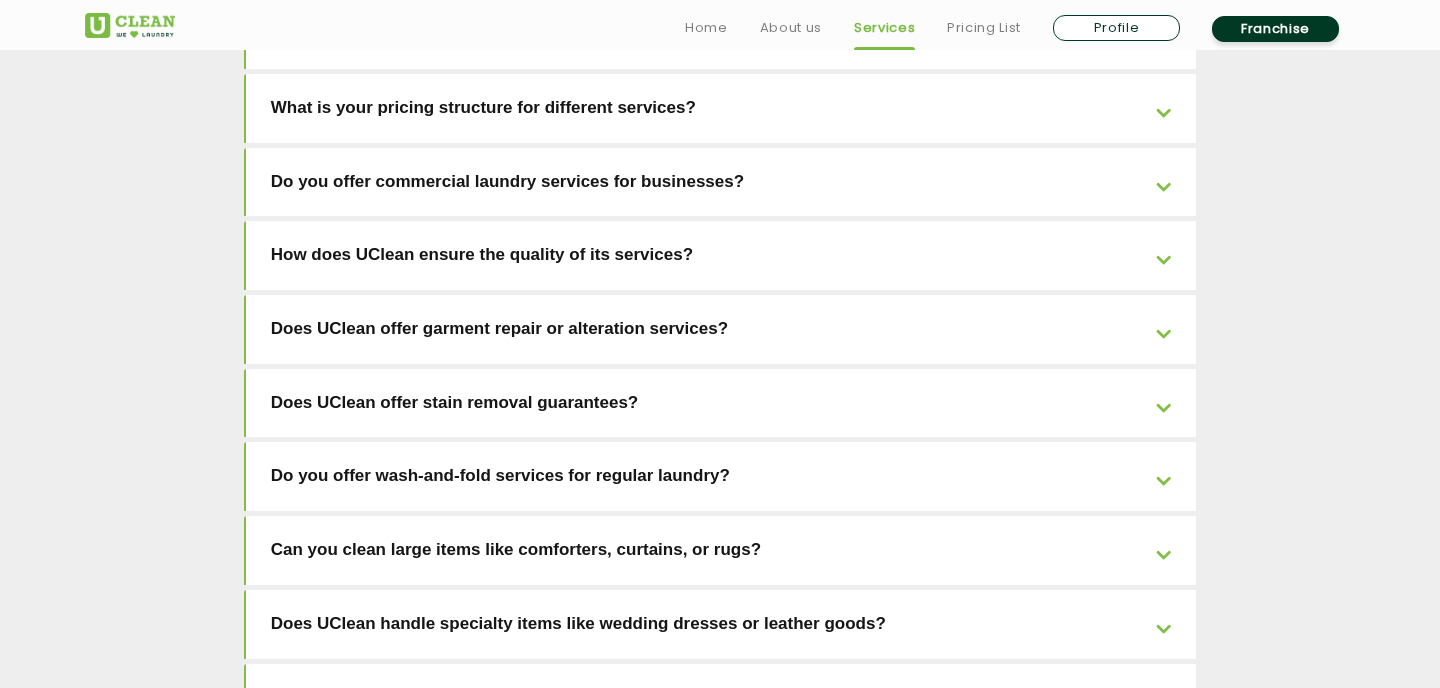scroll, scrollTop: 3490, scrollLeft: 0, axis: vertical 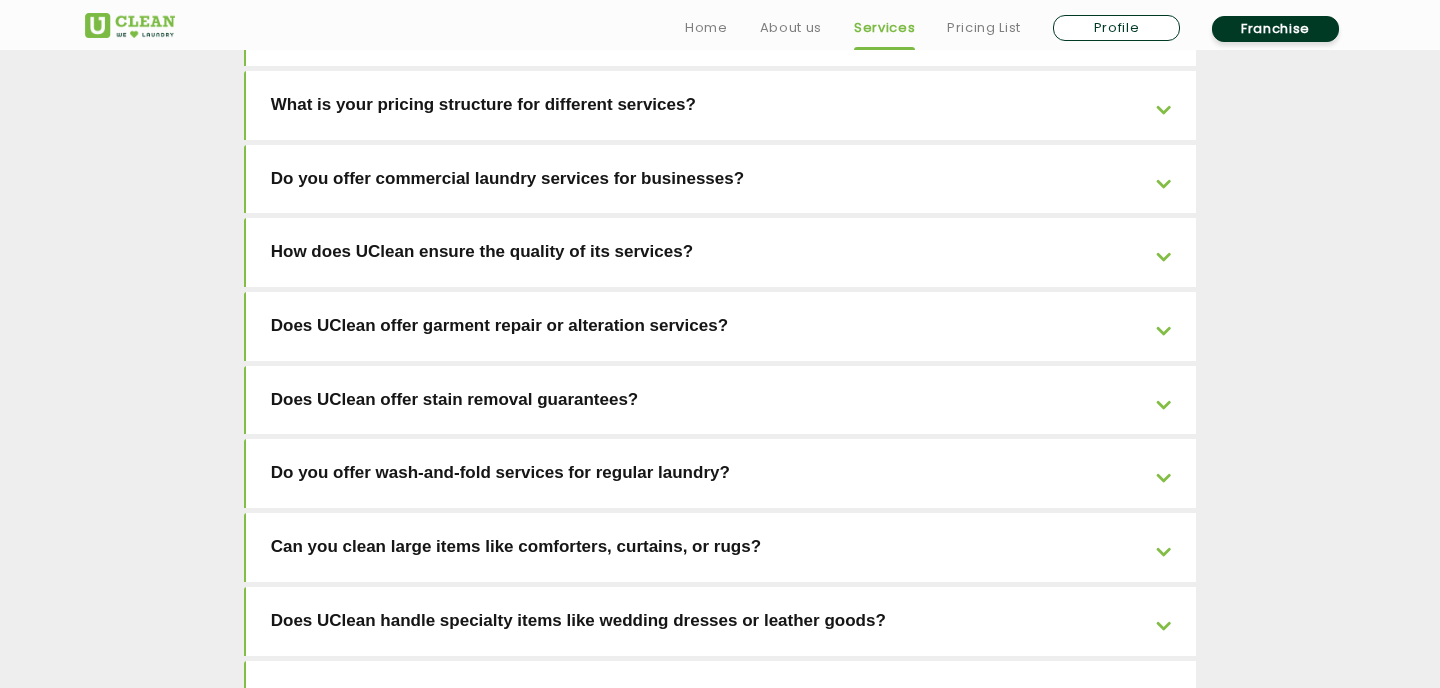 click on "Does UClean offer stain removal guarantees?" at bounding box center (721, 400) 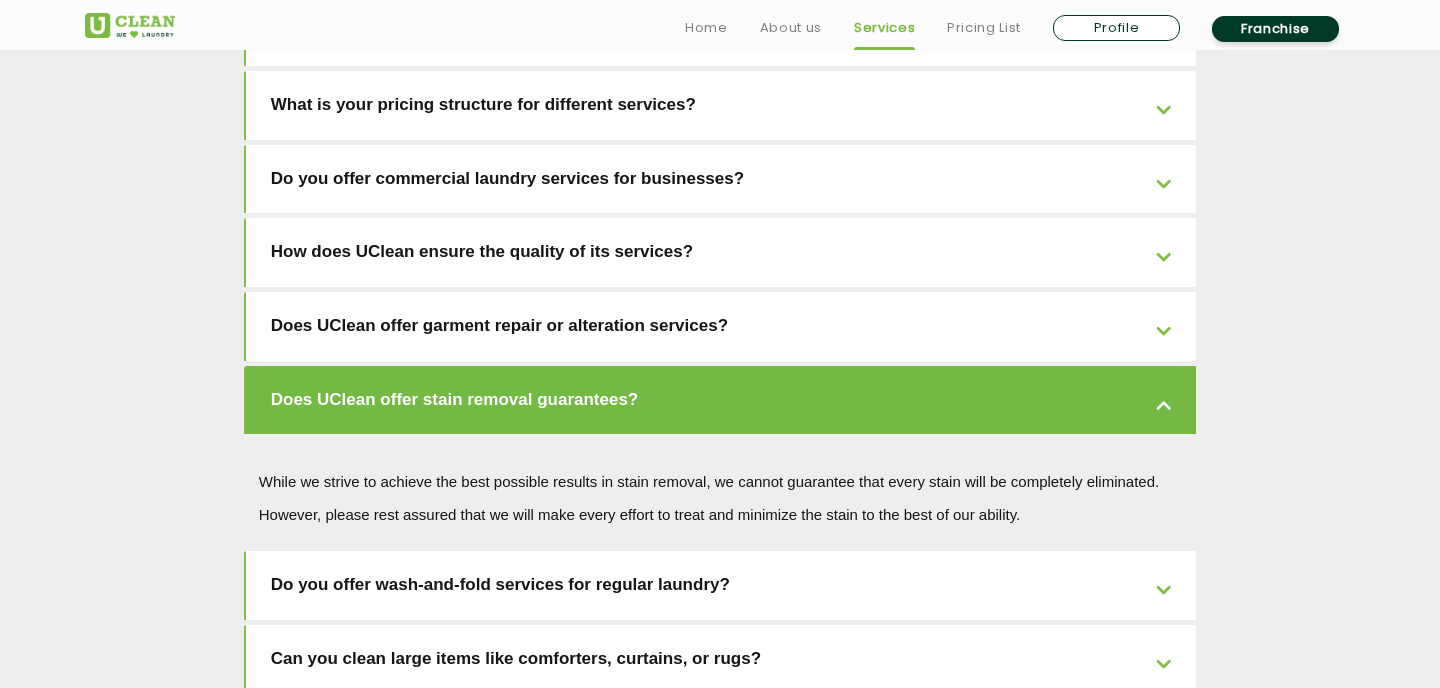 click on "Does UClean offer stain removal guarantees?" at bounding box center [721, 400] 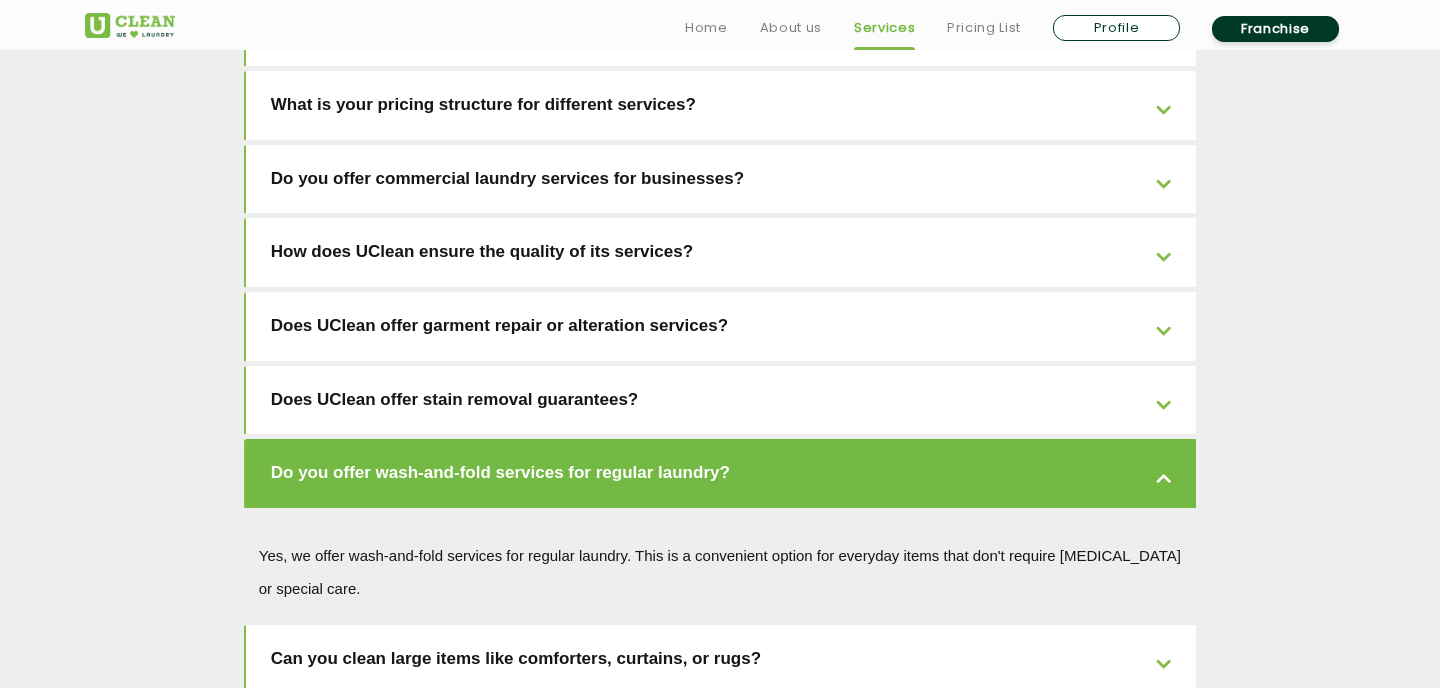 click on "Do you offer wash-and-fold services for regular laundry?" at bounding box center [721, 473] 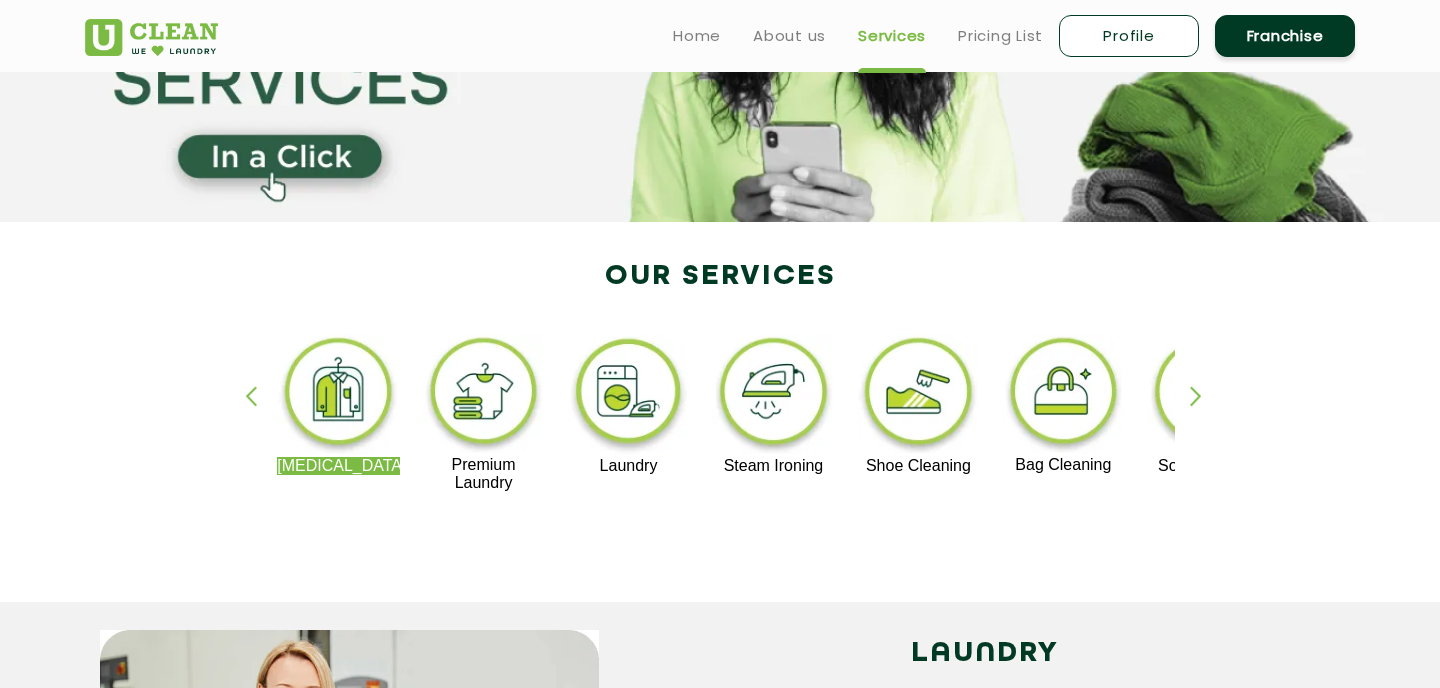 scroll, scrollTop: 0, scrollLeft: 0, axis: both 